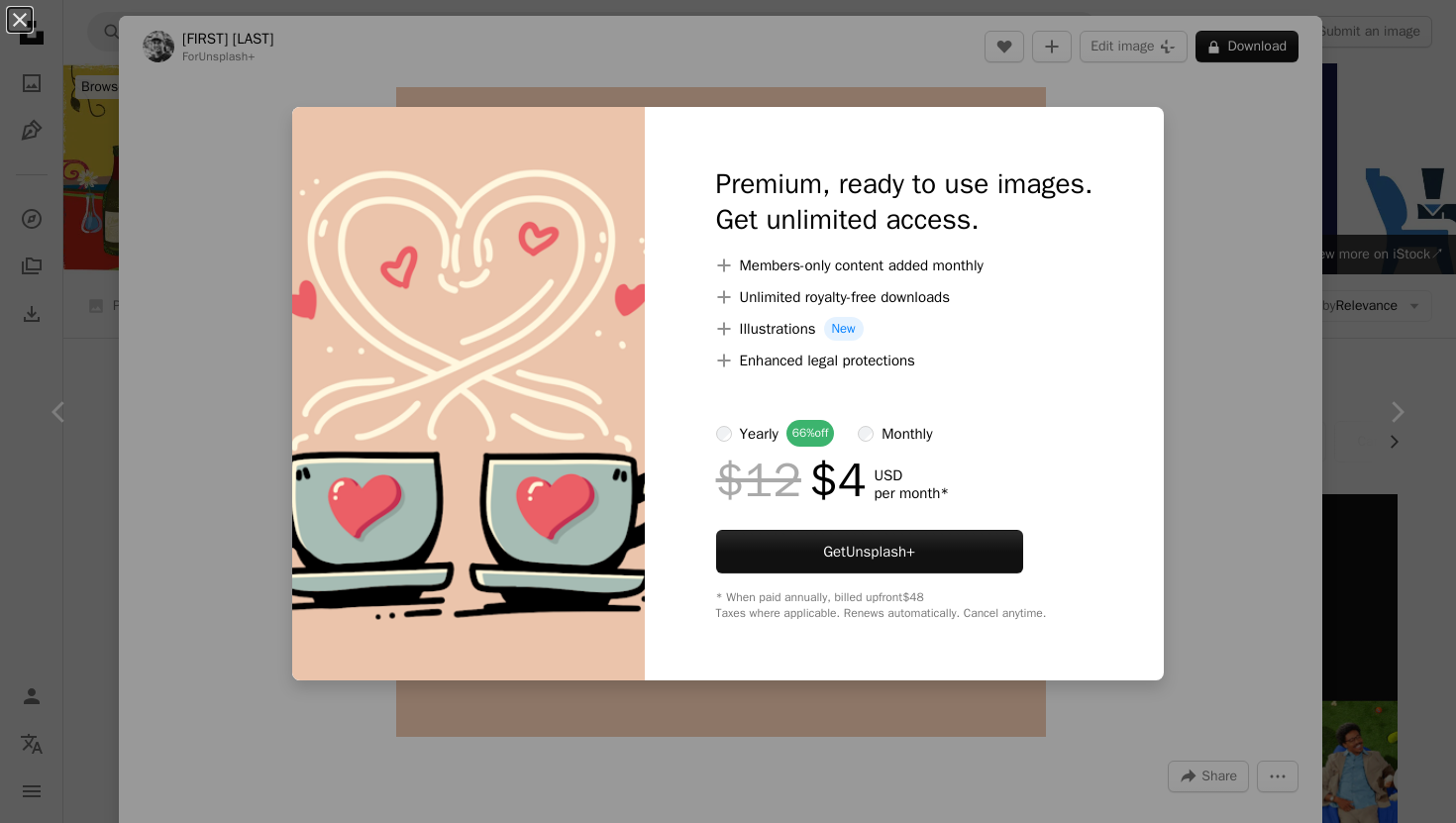 scroll, scrollTop: 3506, scrollLeft: 0, axis: vertical 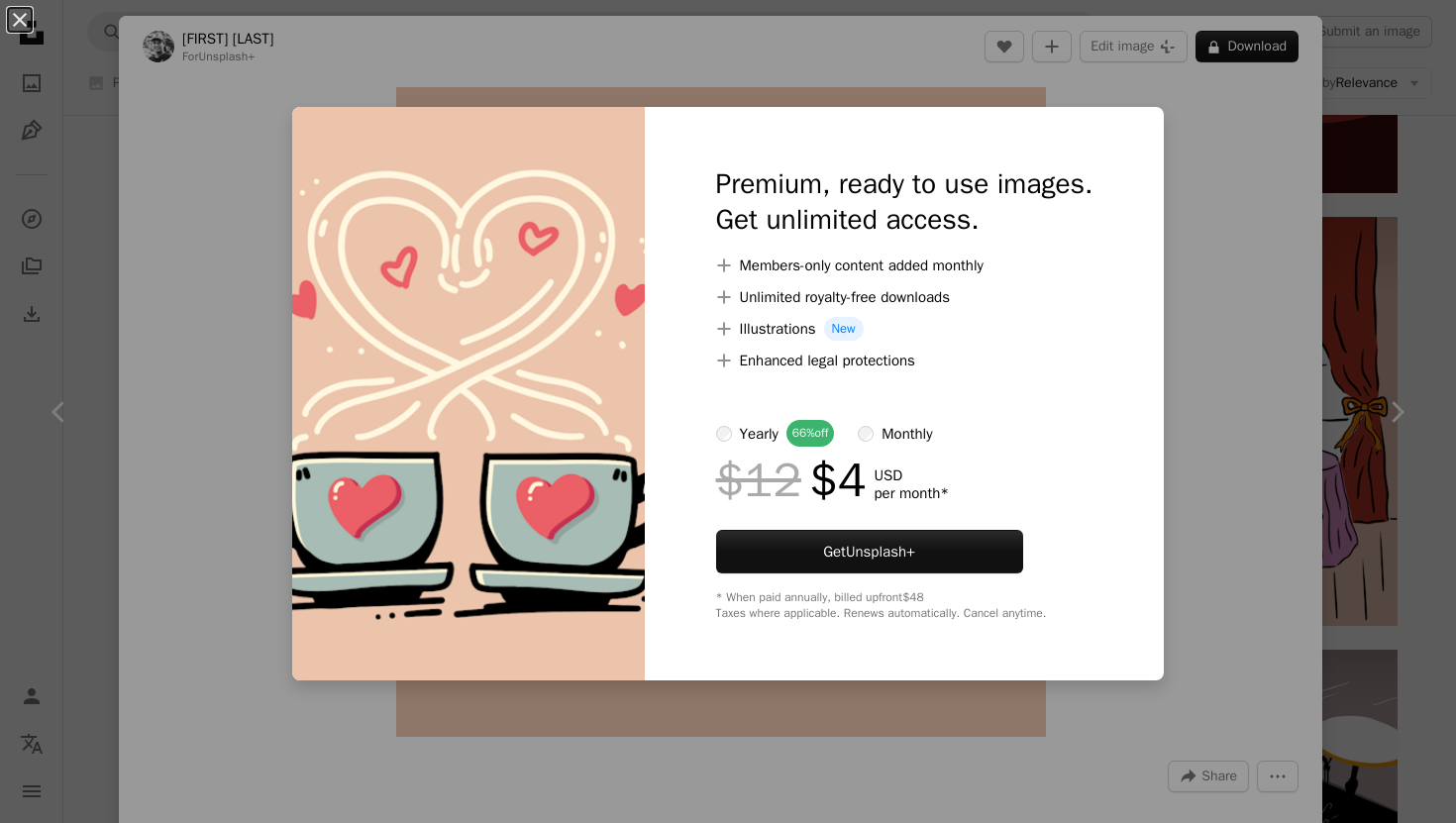 click on "An X shape Premium, ready to use images. Get unlimited access. A plus sign Members-only content added monthly A plus sign Unlimited royalty-free downloads A plus sign Illustrations  New A plus sign Enhanced legal protections yearly 66%  off monthly $12   $4 USD per month * Get  Unsplash+ * When paid annually, billed upfront  $48 Taxes where applicable. Renews automatically. Cancel anytime." at bounding box center (728, 411) 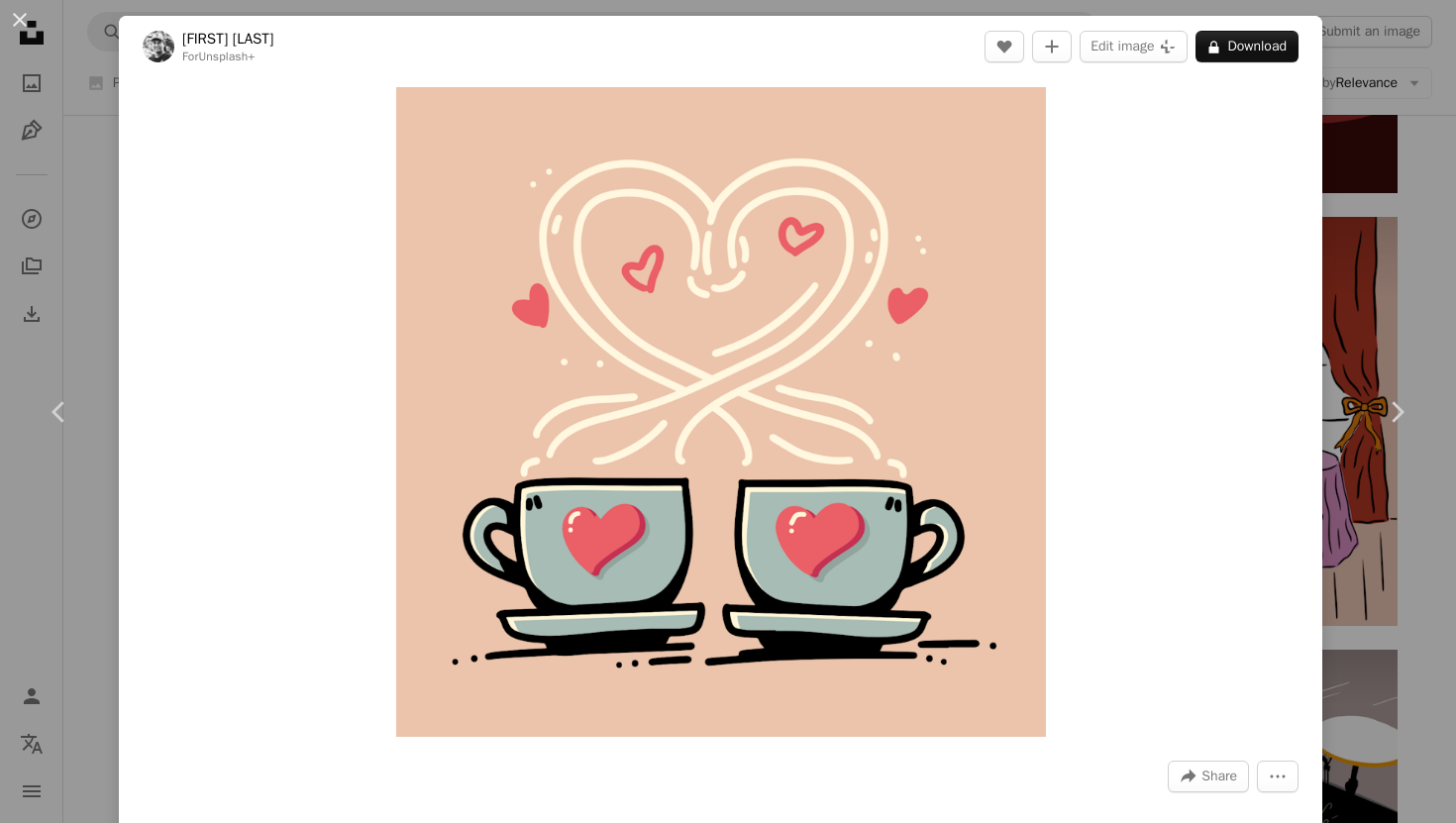 click on "An X shape Chevron left Chevron right Ian Mikraz For Unsplash+ A heart A plus sign Edit image Plus sign for Unsplash+ A lock Download Zoom in A forward-right arrow Share More Actions A charming illustration of two coffee cups with heart designs, their steam forming a love heart. Ideal for Valentine's Day designs, romantic themes, or cozy love-inspired projects. Calendar outlined Published on December 20, 2024 Safety Licensed under the Unsplash+ License love illustration romantic romance valentines day vector love letter coffee cups valentines card Backgrounds From this series Plus sign for Unsplash+ Plus sign for Unsplash+ Plus sign for Unsplash+ Related images Plus sign for Unsplash+ A heart A plus sign Get illustrations For Unsplash+ A lock Download Plus sign for Unsplash+ A heart A plus sign Round Icons For Unsplash+ A lock Download Plus sign for Unsplash+ A heart A plus sign Beatriz Camaleão For Unsplash+ A lock Download Plus sign for Unsplash+ A heart A plus sign summertime flag For" at bounding box center [728, 411] 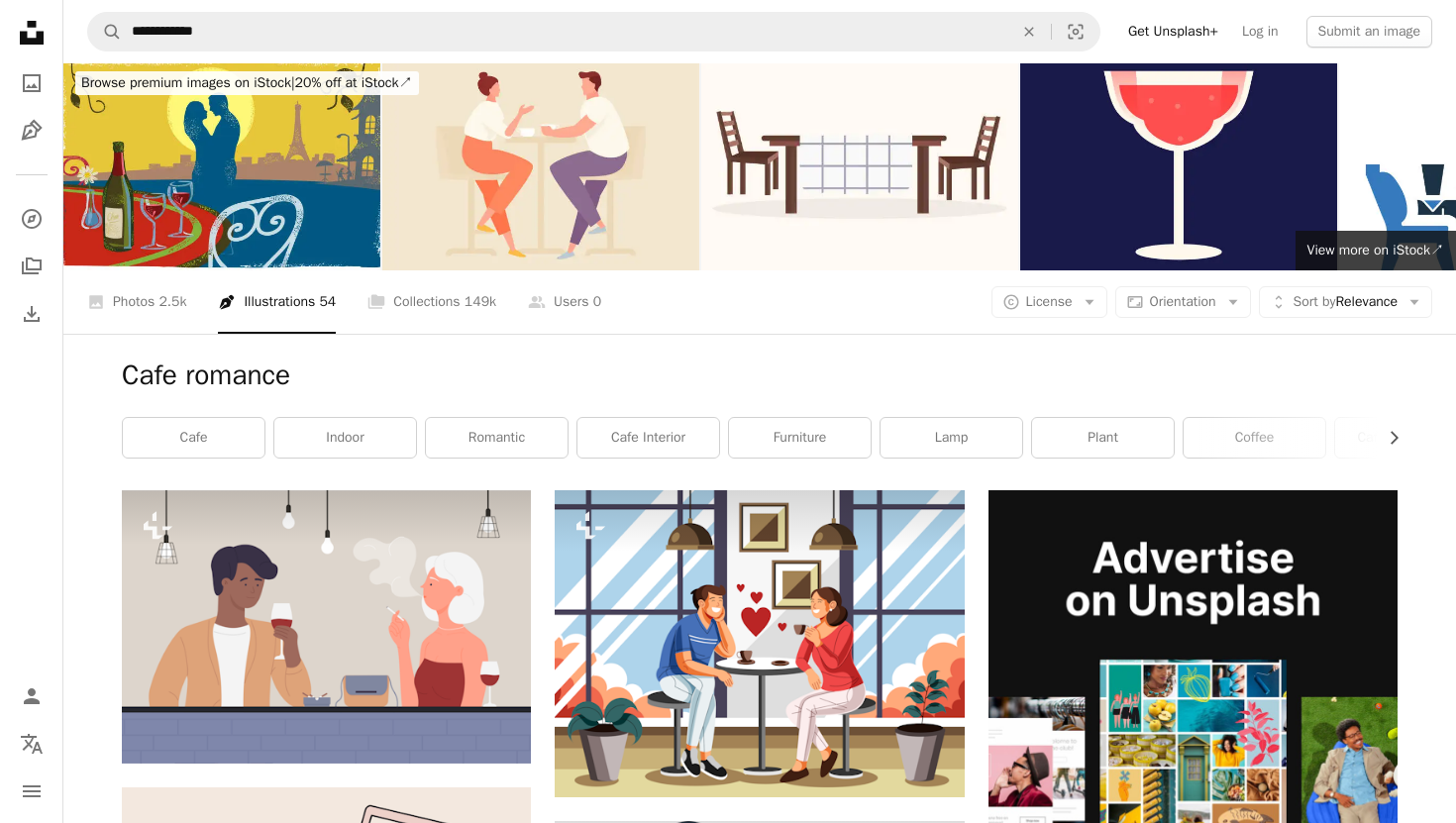 scroll, scrollTop: 0, scrollLeft: 0, axis: both 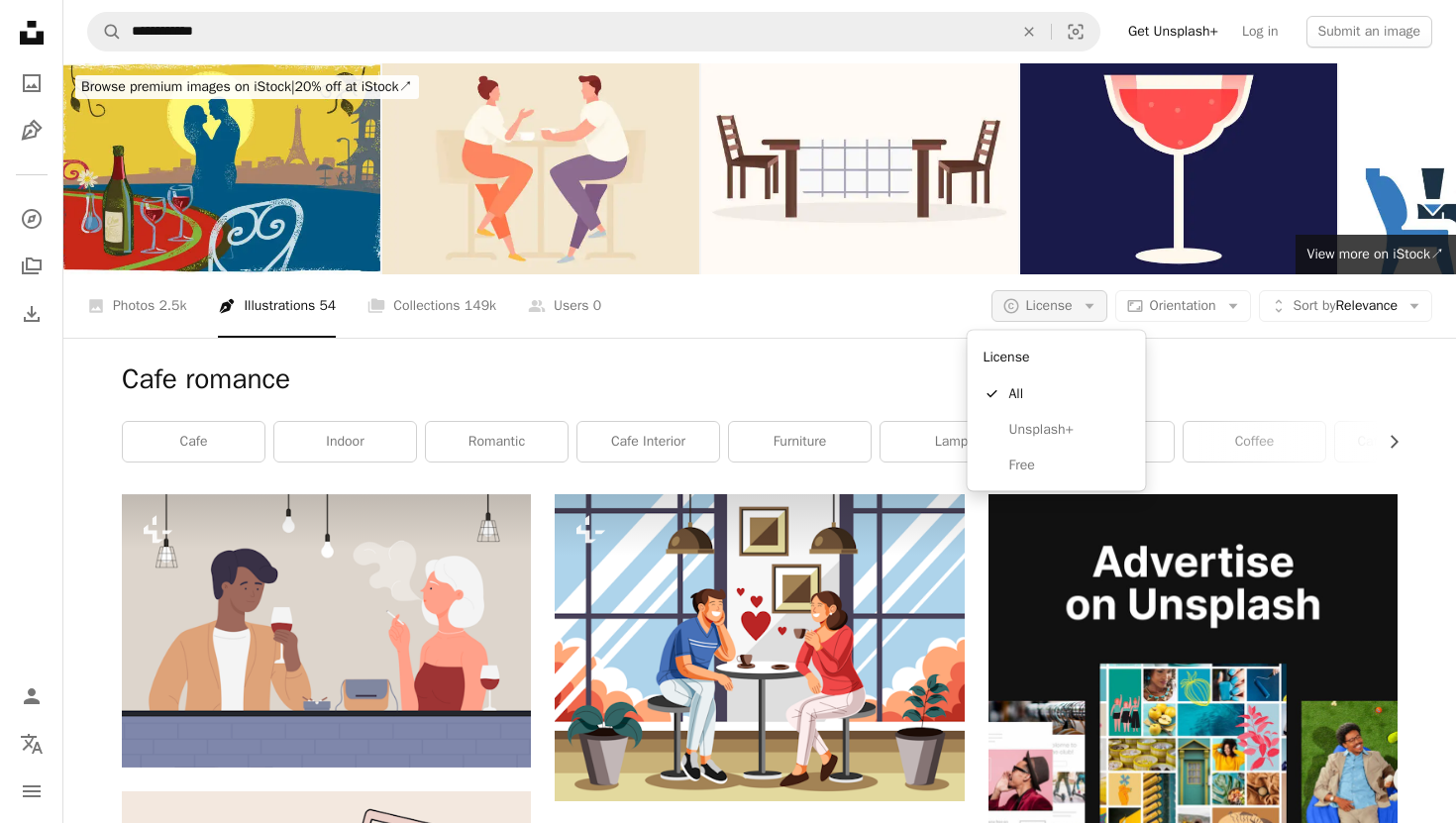 click on "Arrow down" 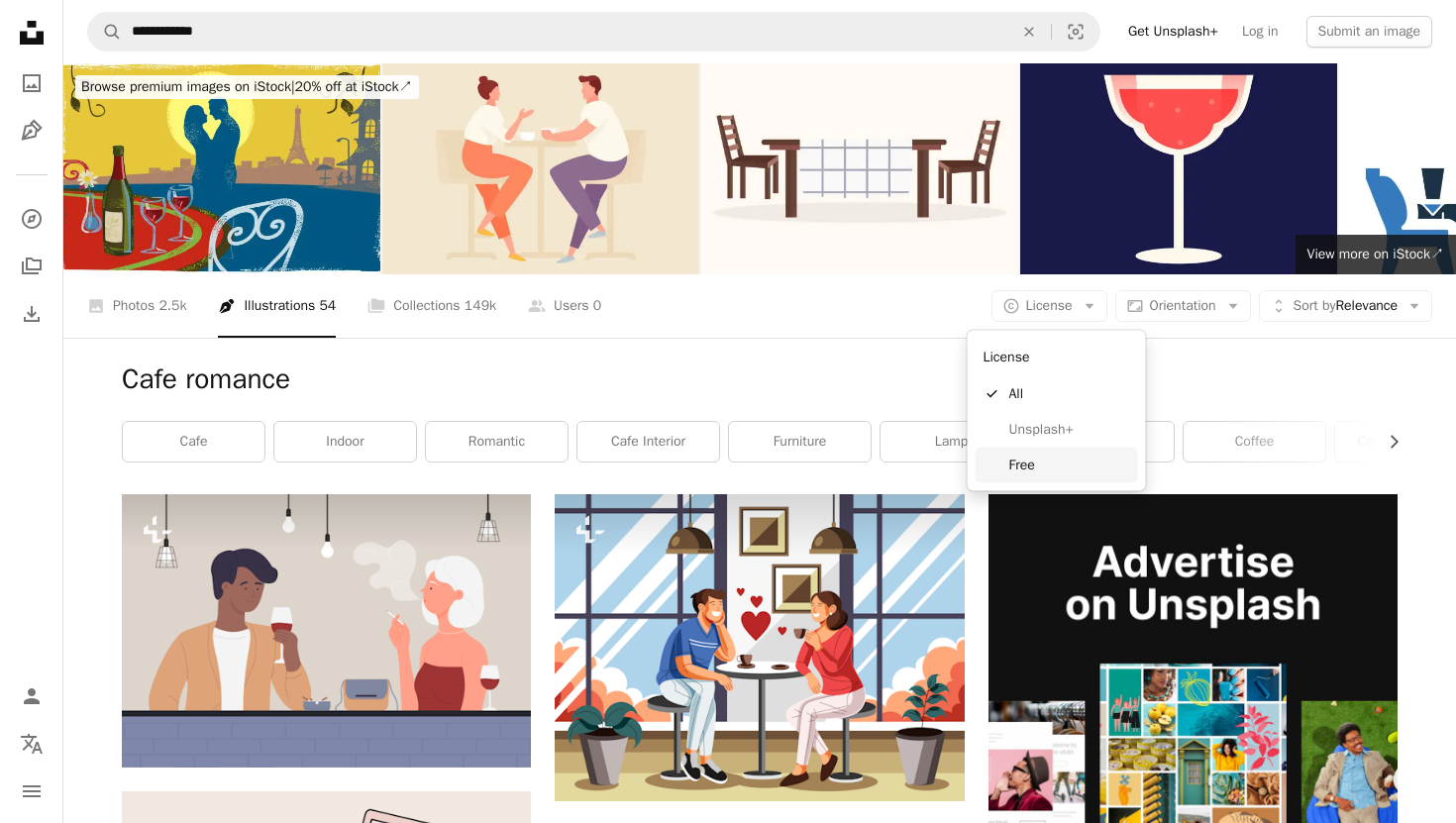click on "Free" at bounding box center (1070, 464) 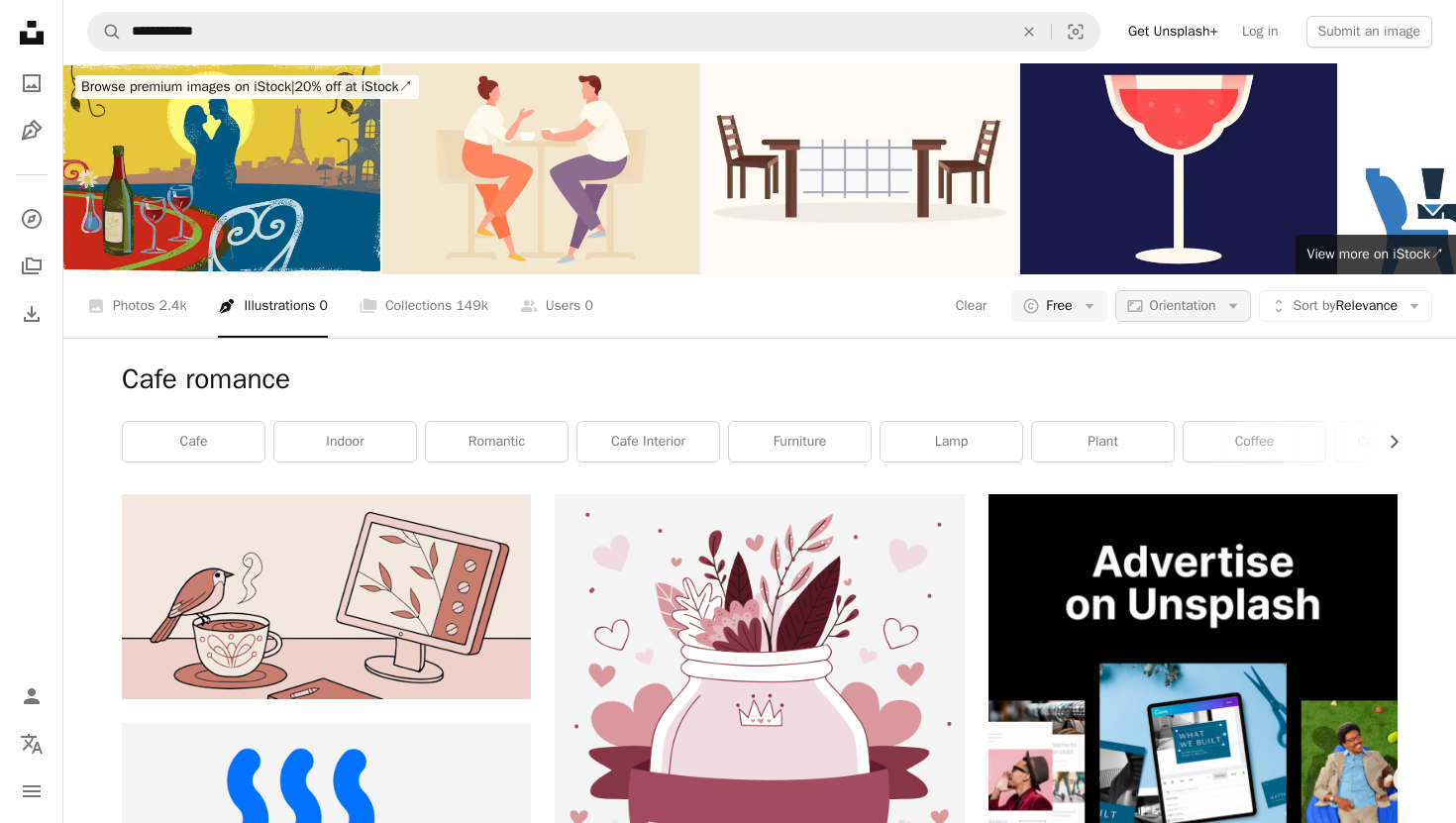 click on "Aspect ratio Orientation Arrow down" at bounding box center (1183, 306) 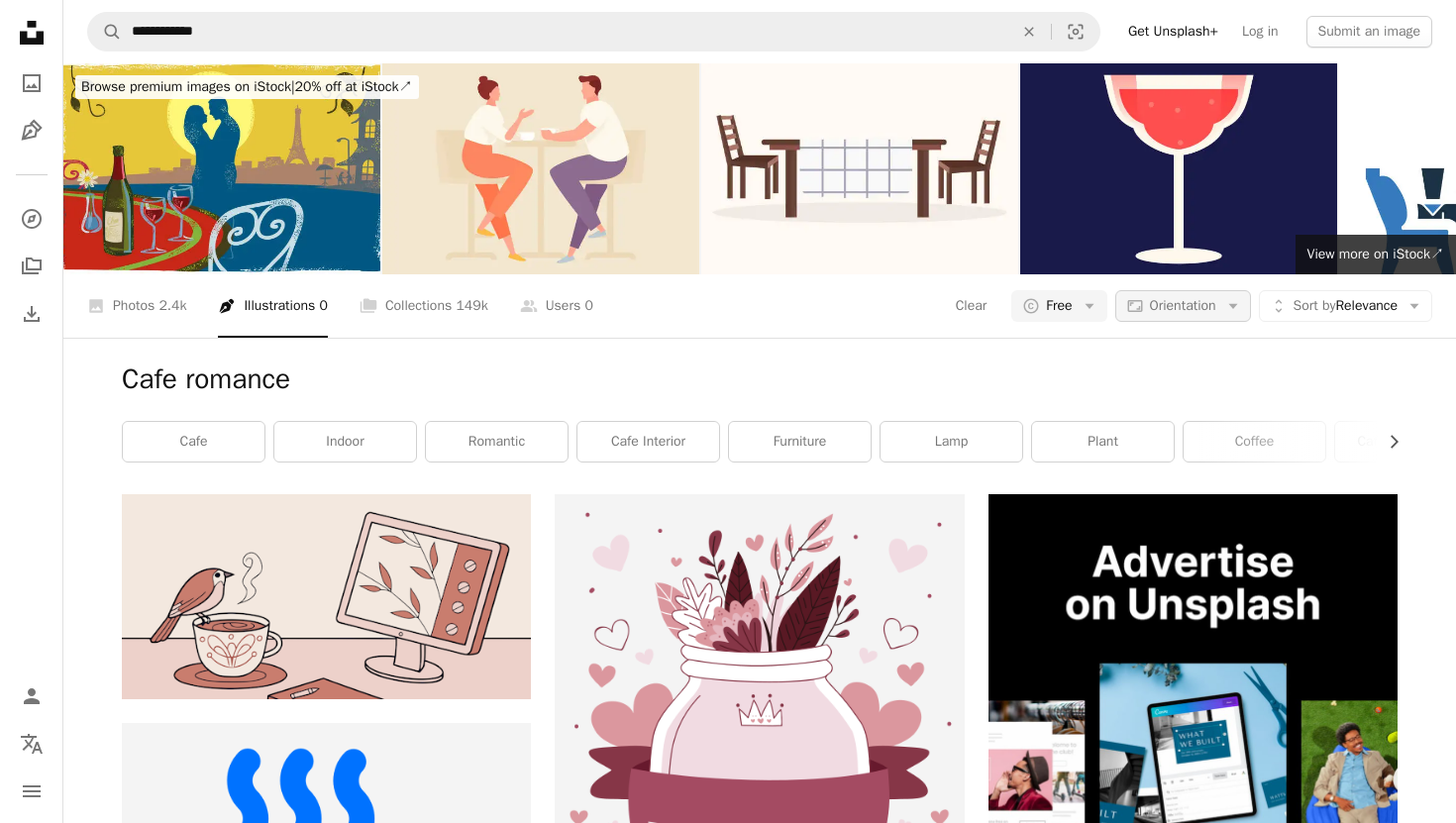 click on "Aspect ratio Orientation Arrow down" at bounding box center (1183, 306) 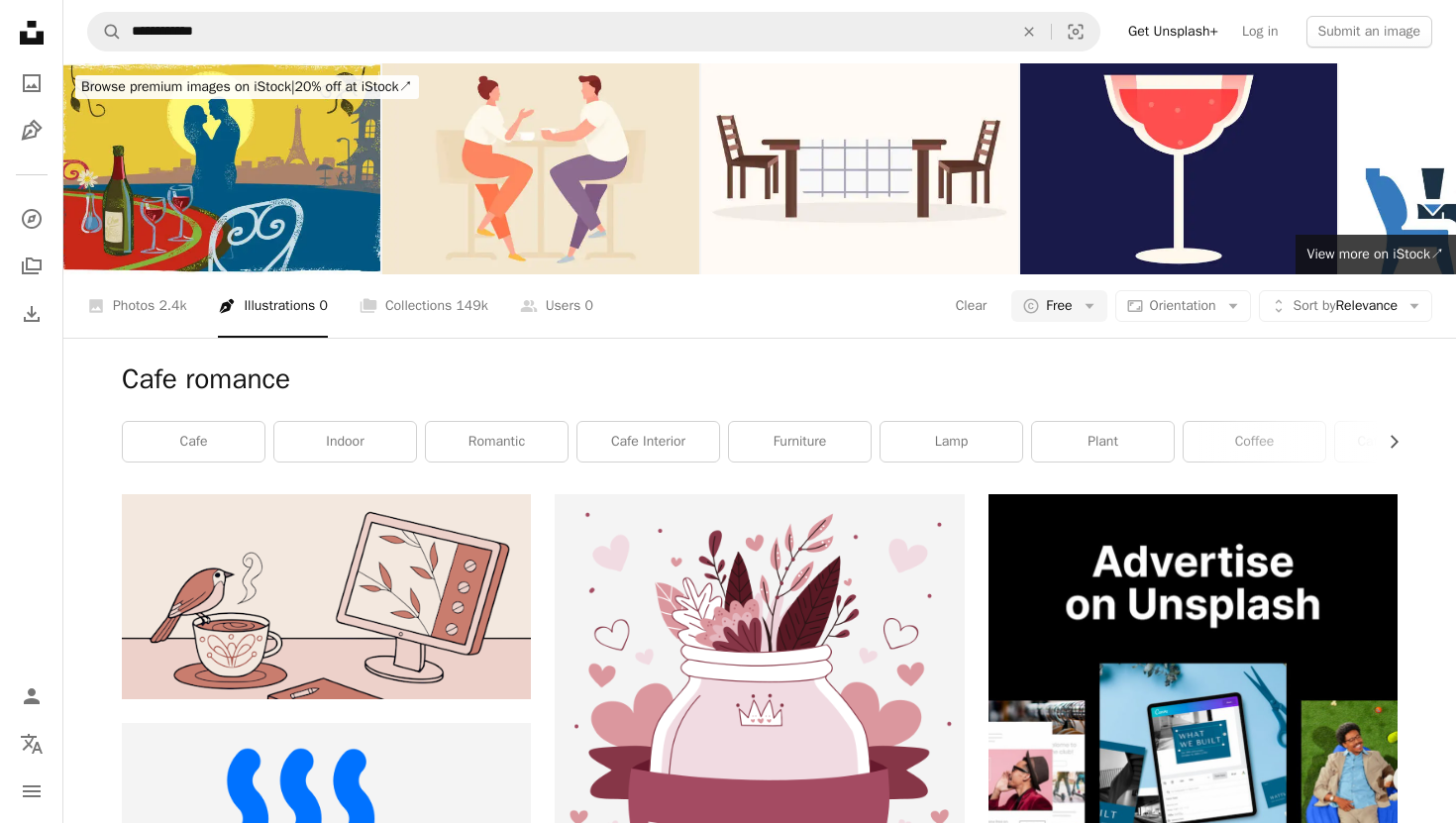 scroll, scrollTop: 173, scrollLeft: 0, axis: vertical 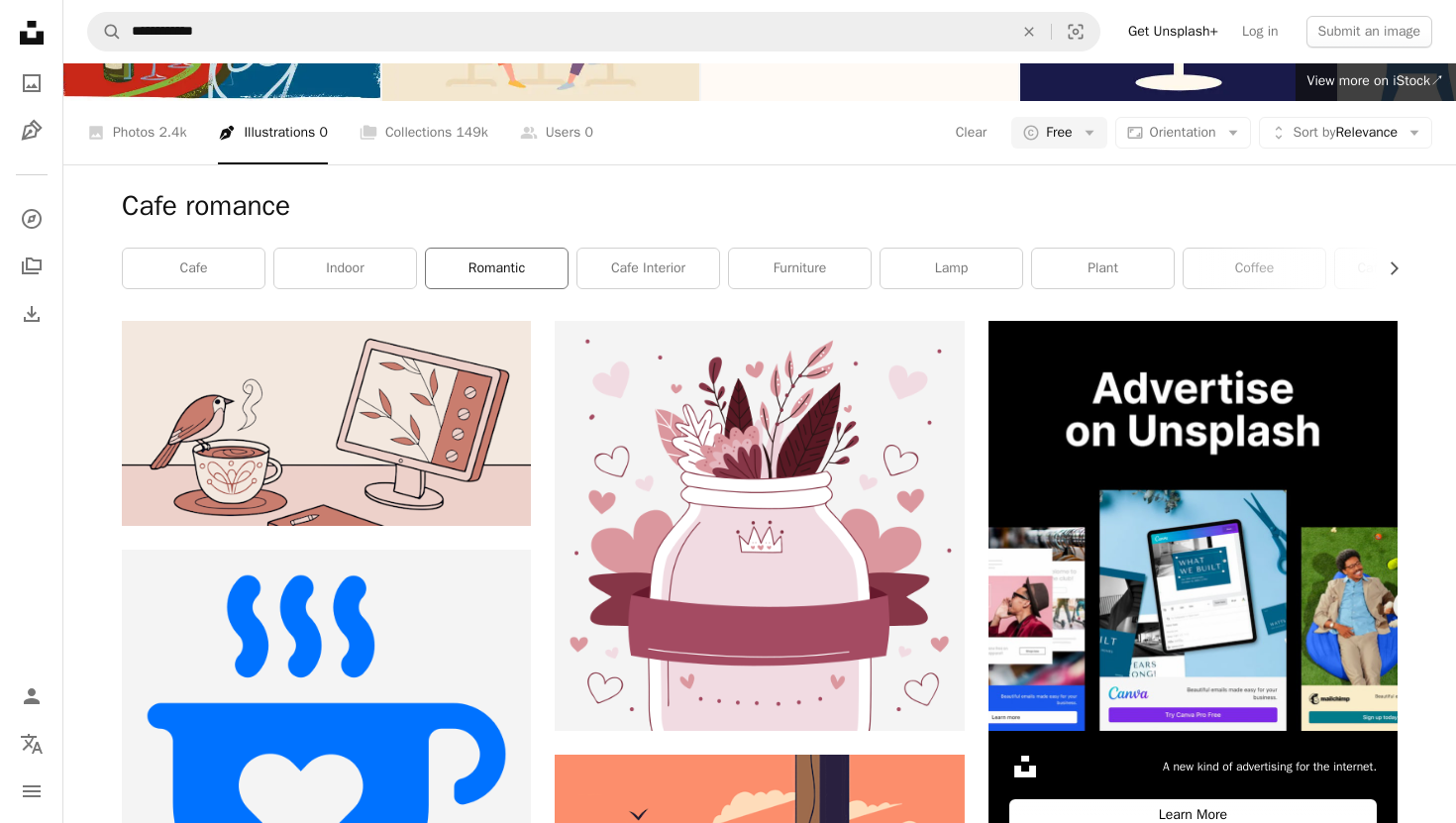 click on "romantic" at bounding box center [496, 268] 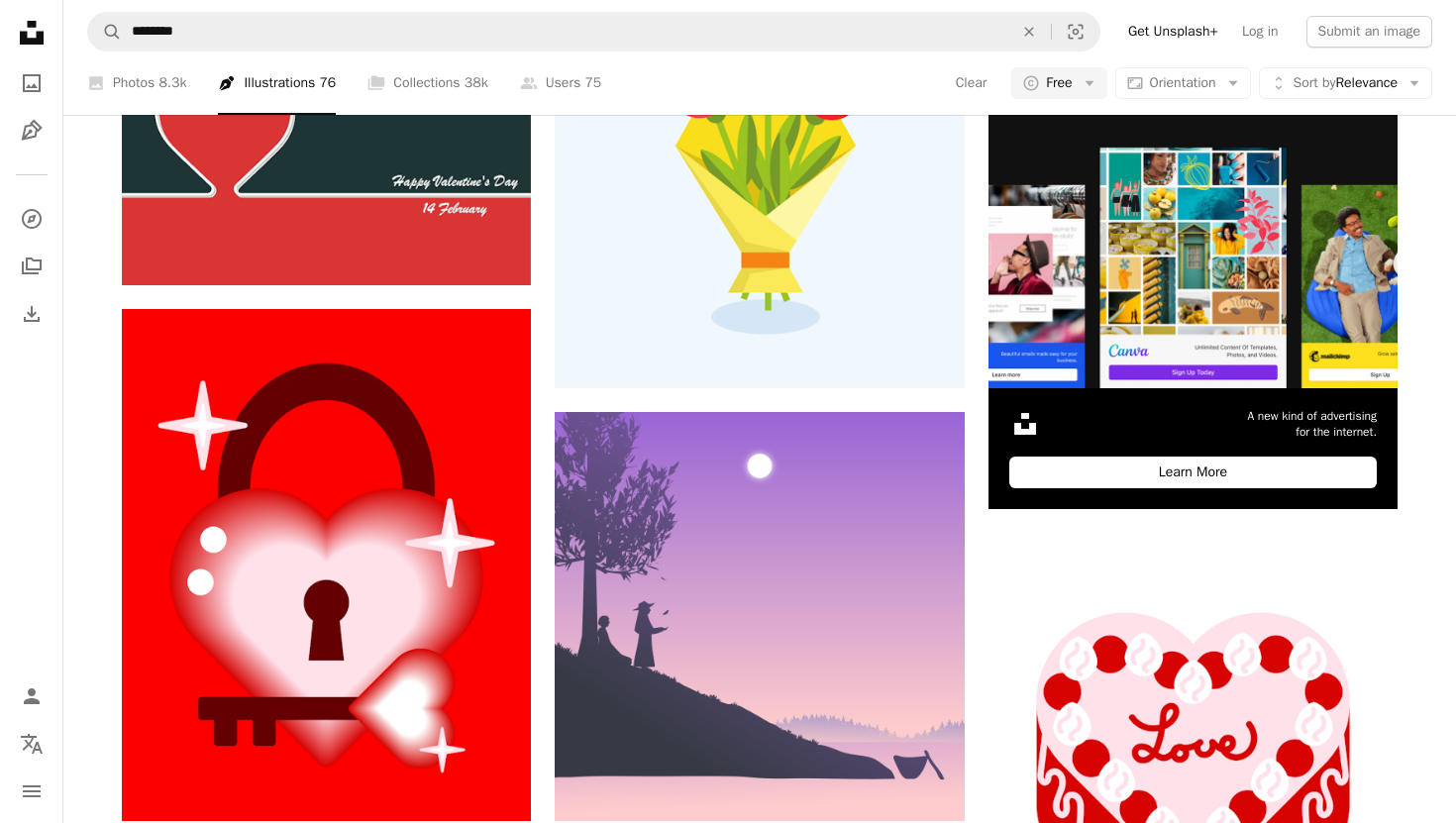 scroll, scrollTop: 0, scrollLeft: 0, axis: both 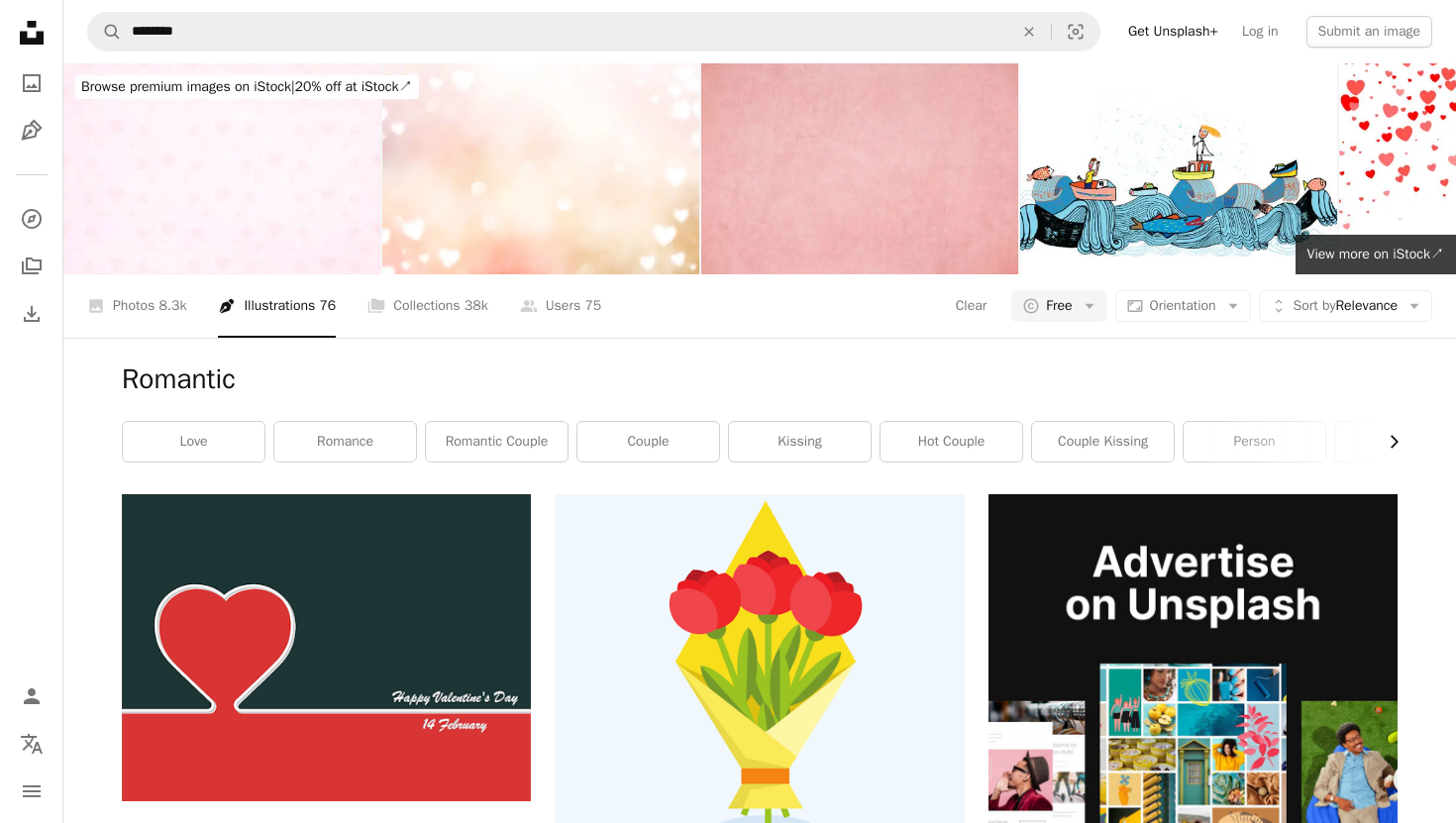 click on "Chevron right" at bounding box center [1387, 442] 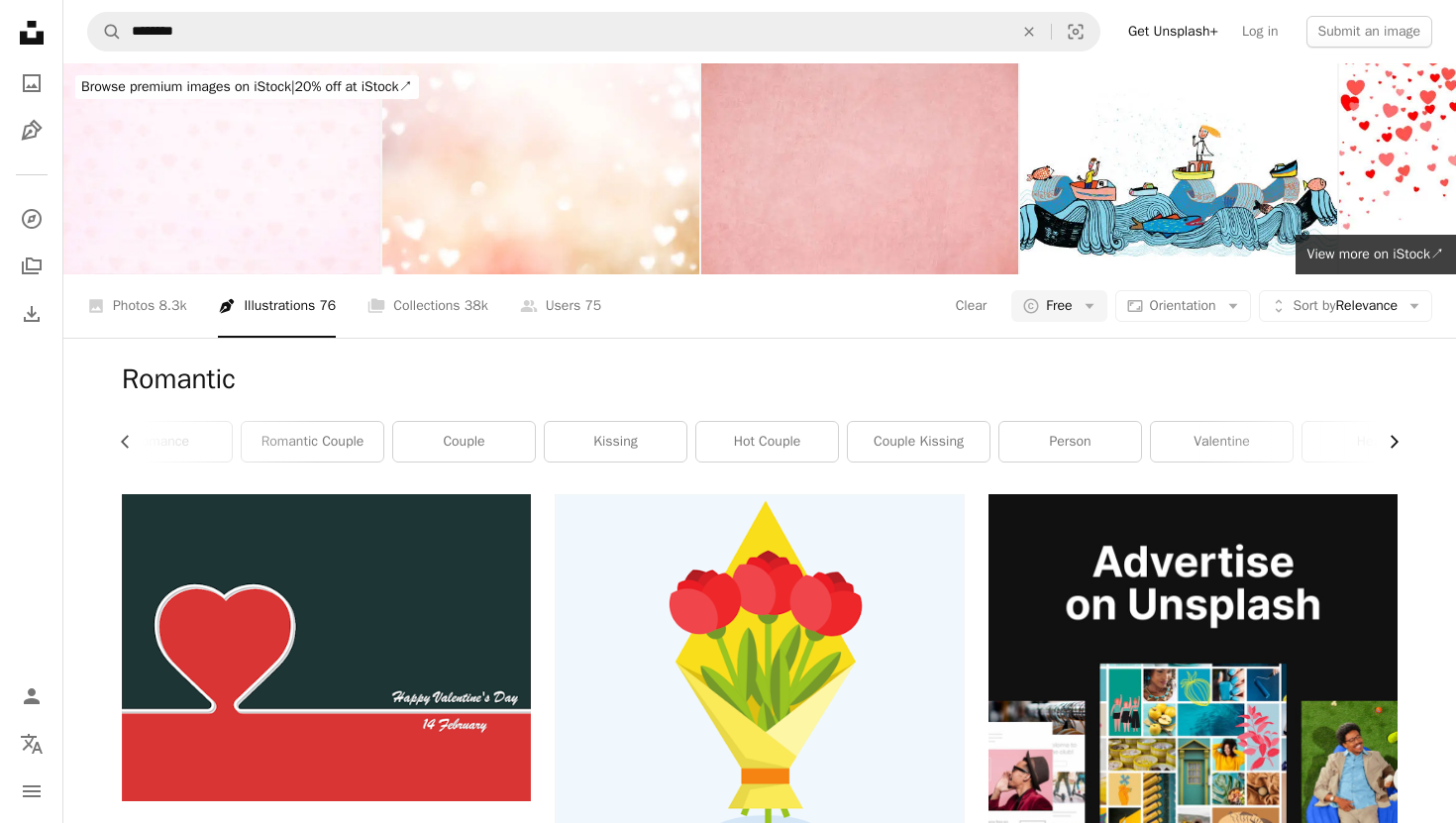 scroll, scrollTop: 0, scrollLeft: 297, axis: horizontal 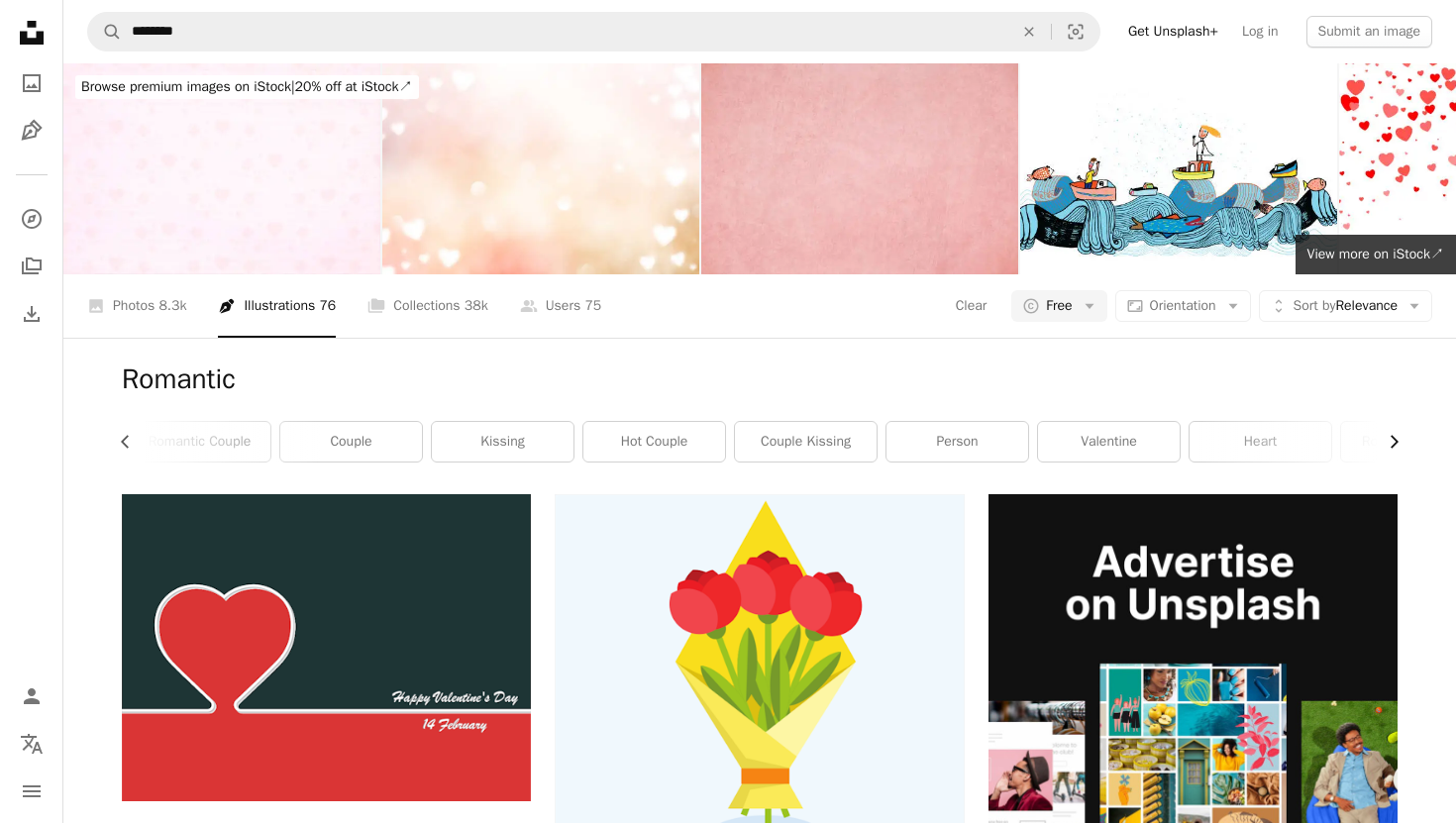click on "Chevron right" at bounding box center [1387, 442] 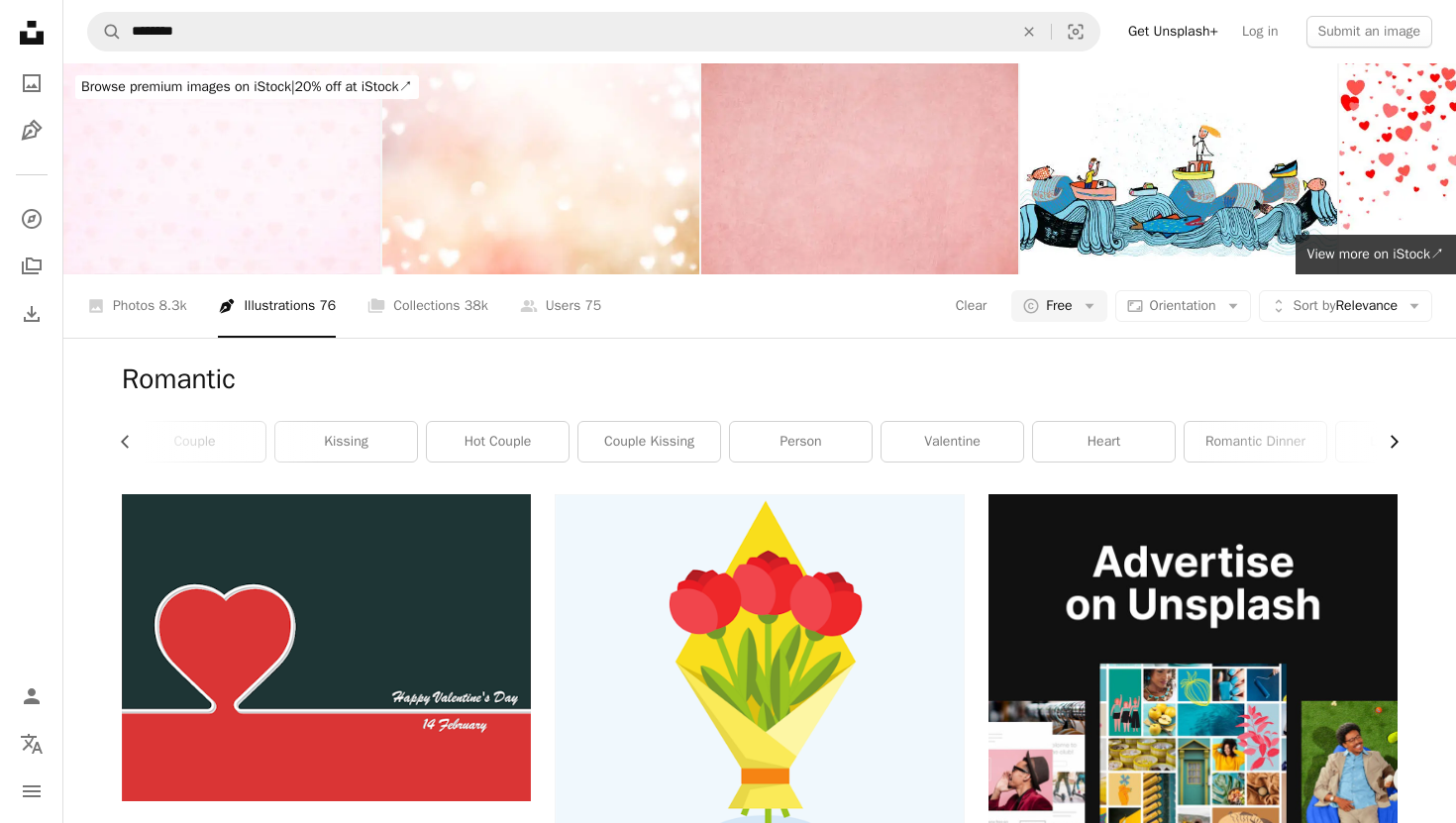 scroll, scrollTop: 0, scrollLeft: 535, axis: horizontal 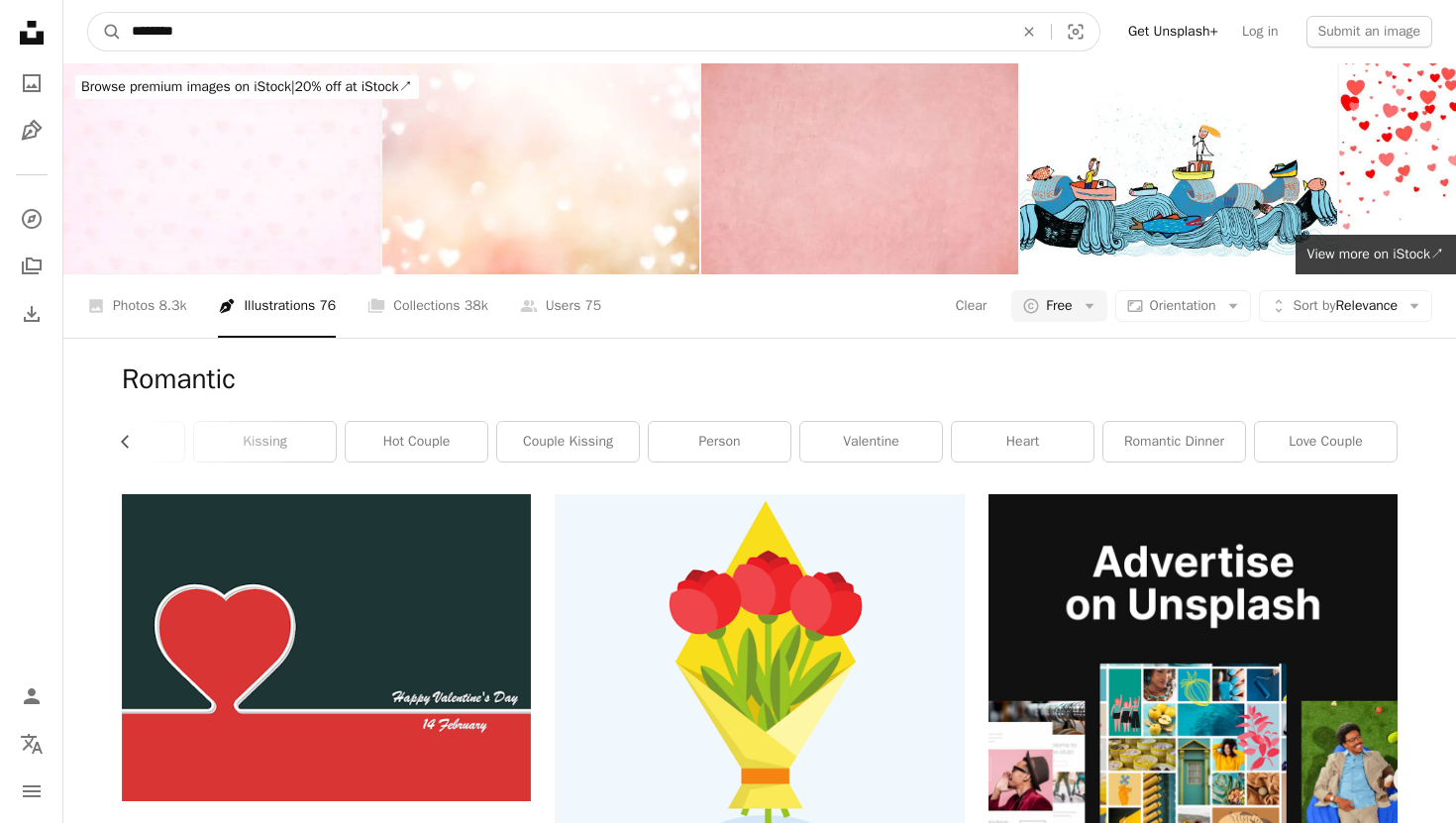 click on "********" at bounding box center [565, 32] 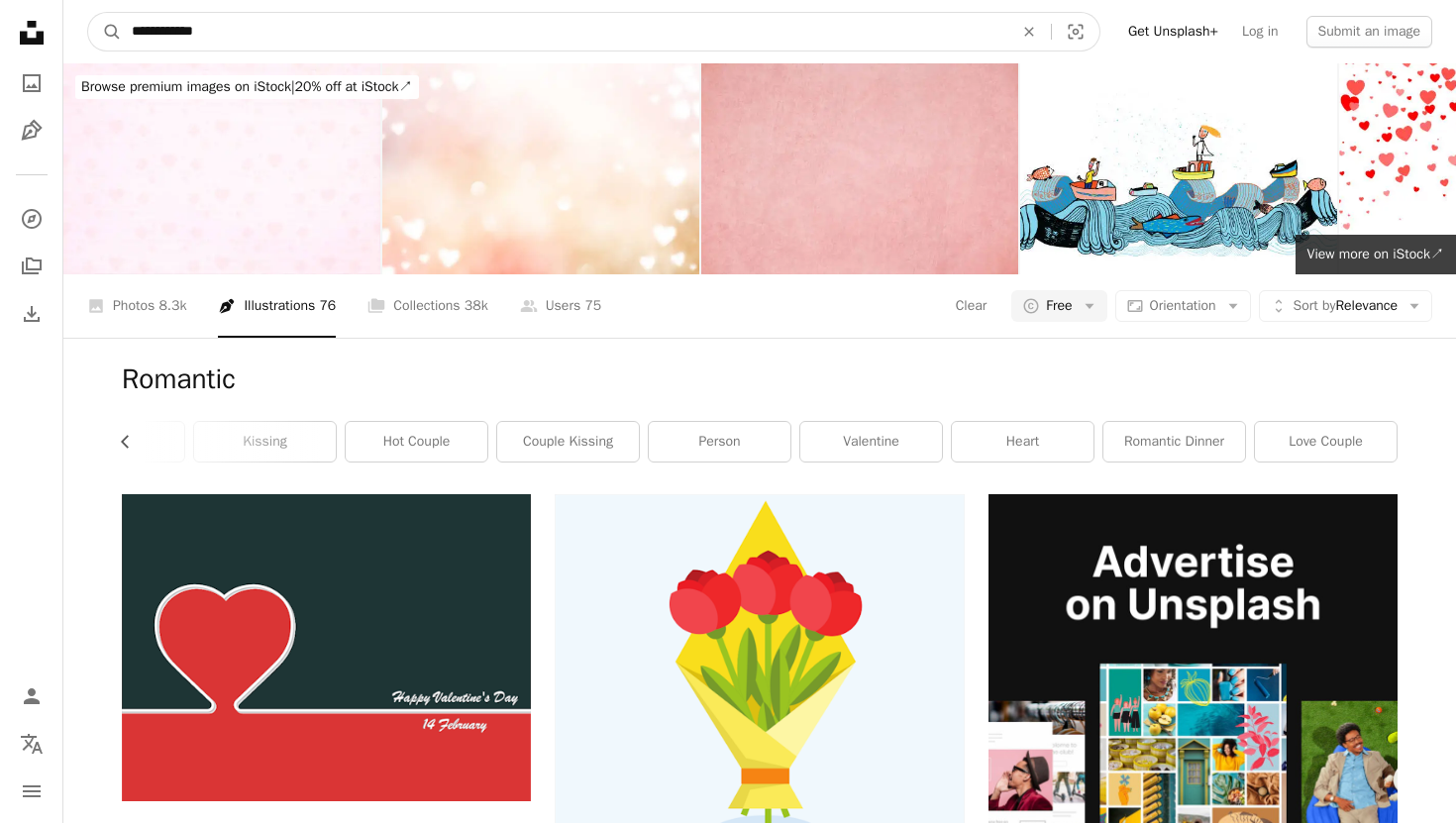 type on "**********" 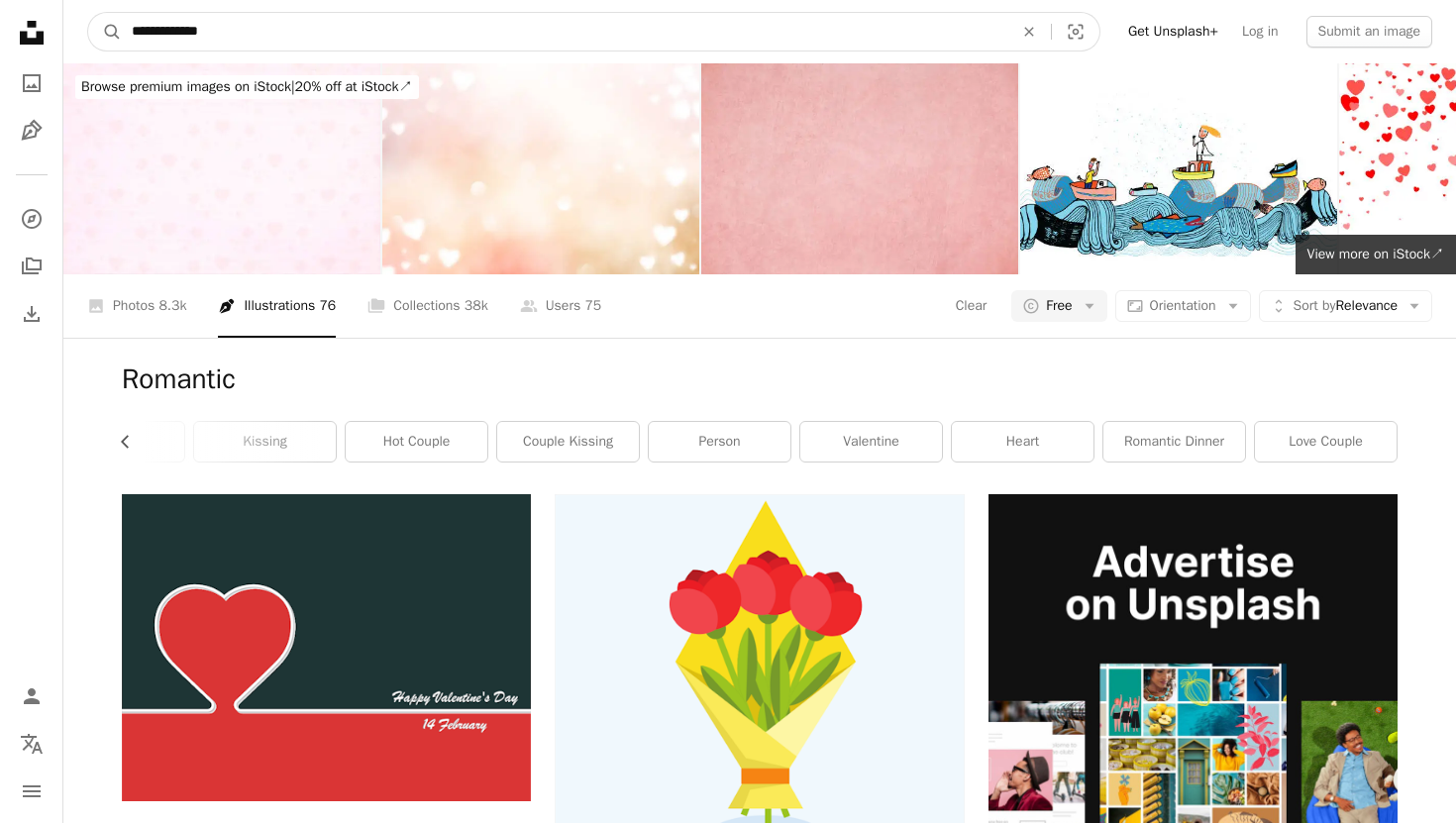 click on "A magnifying glass" at bounding box center [105, 32] 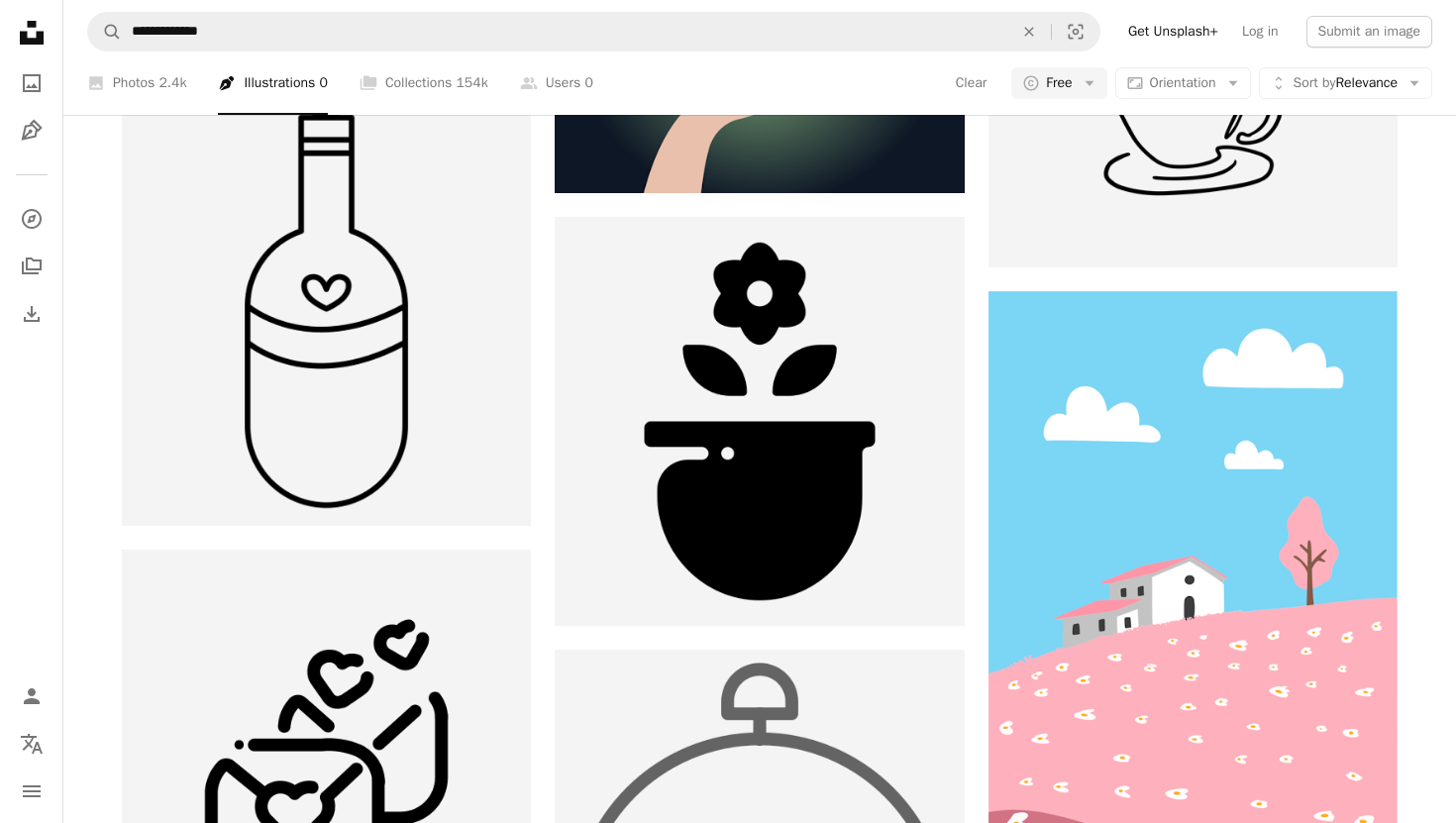 scroll, scrollTop: 4077, scrollLeft: 0, axis: vertical 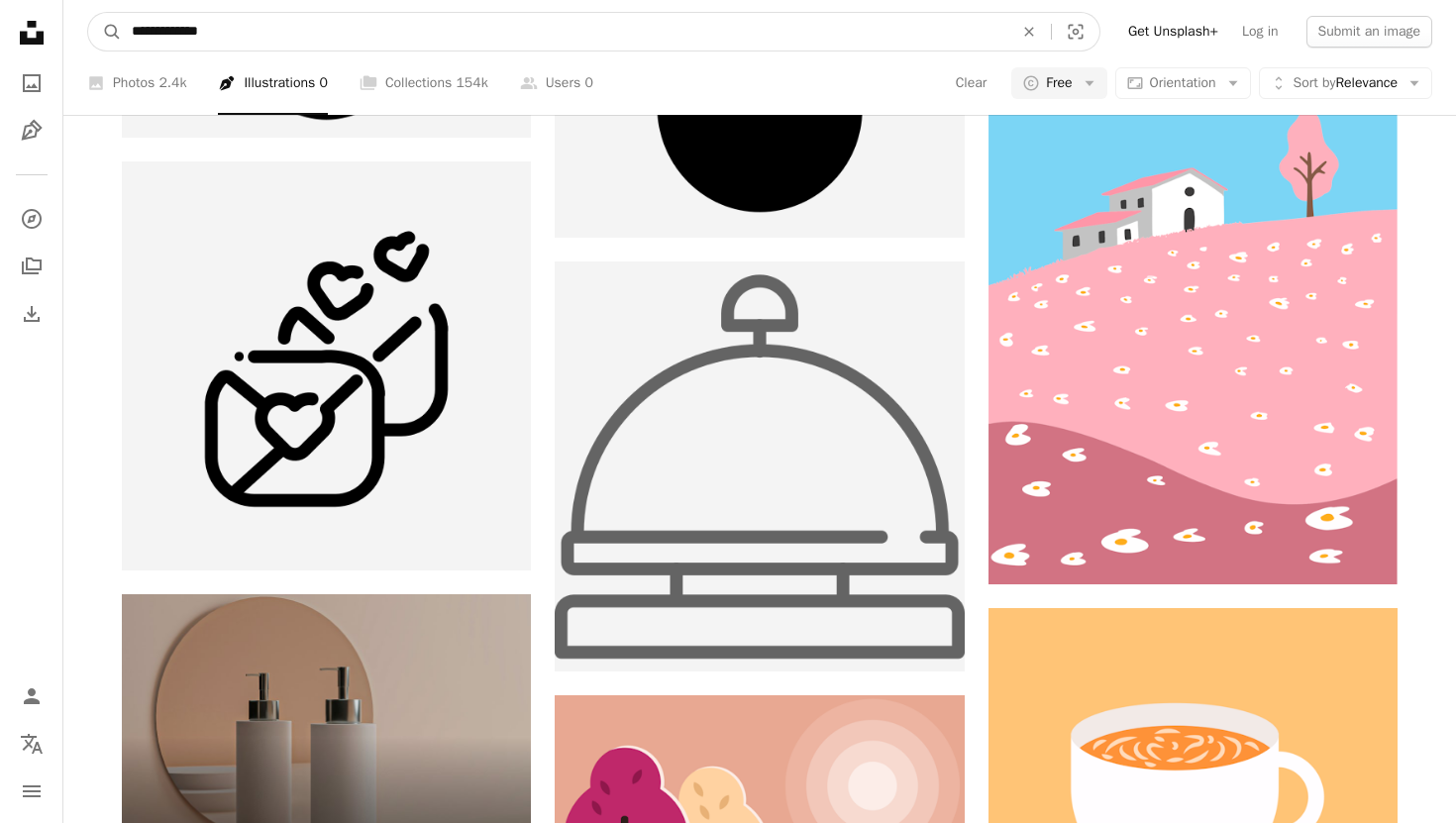 drag, startPoint x: 258, startPoint y: 31, endPoint x: 0, endPoint y: 24, distance: 258.0949 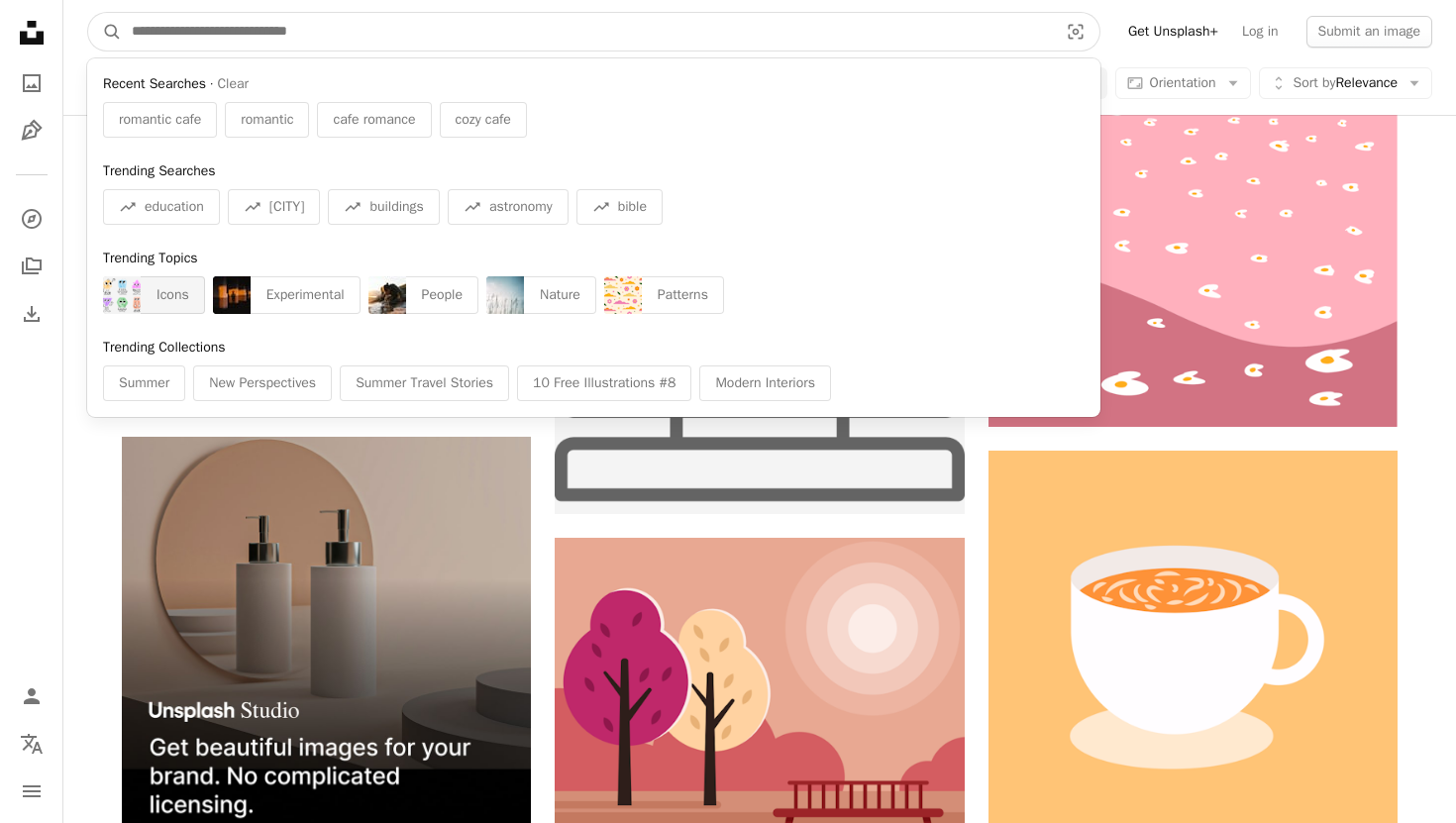 scroll, scrollTop: 4248, scrollLeft: 0, axis: vertical 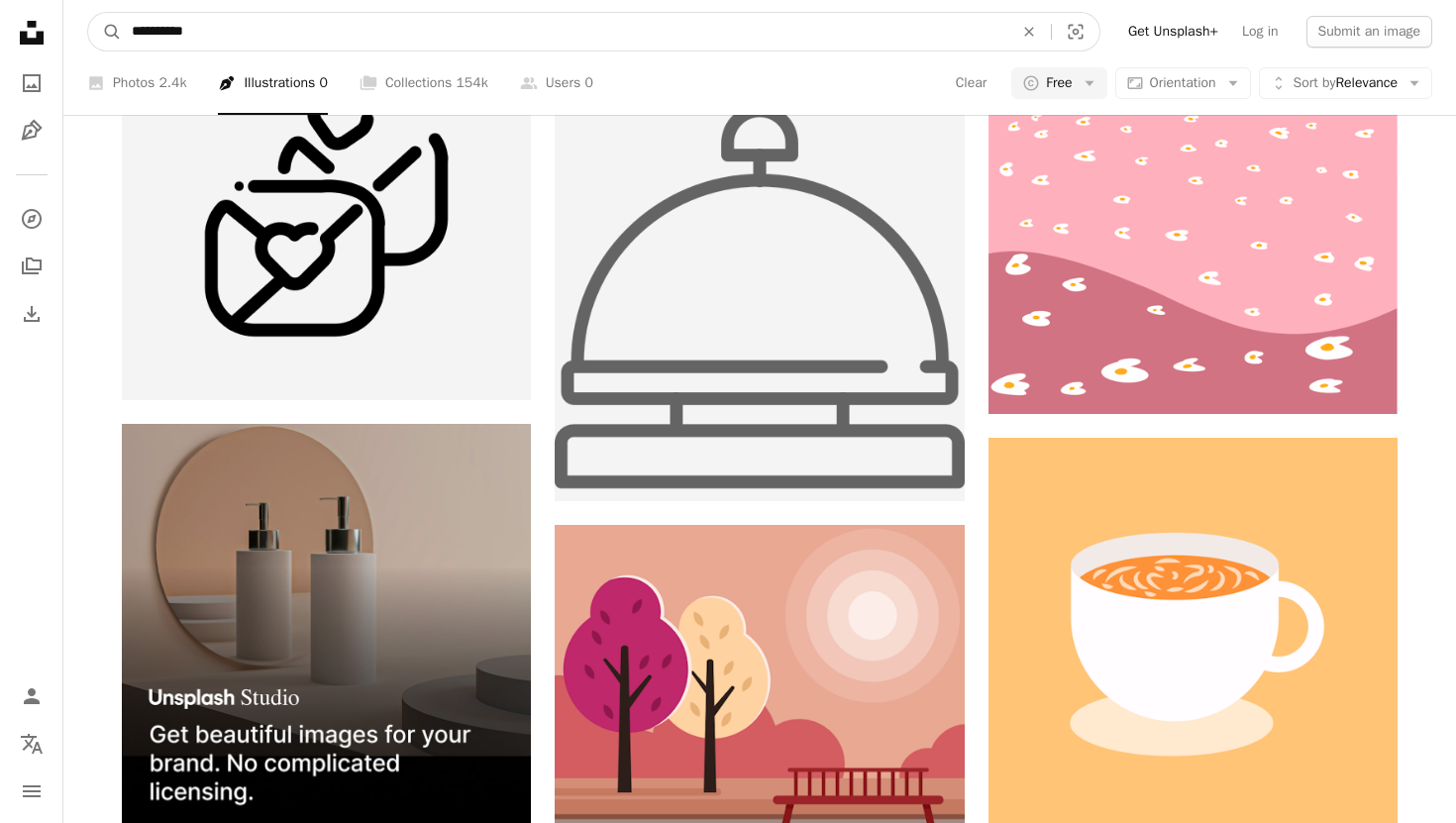 type on "**********" 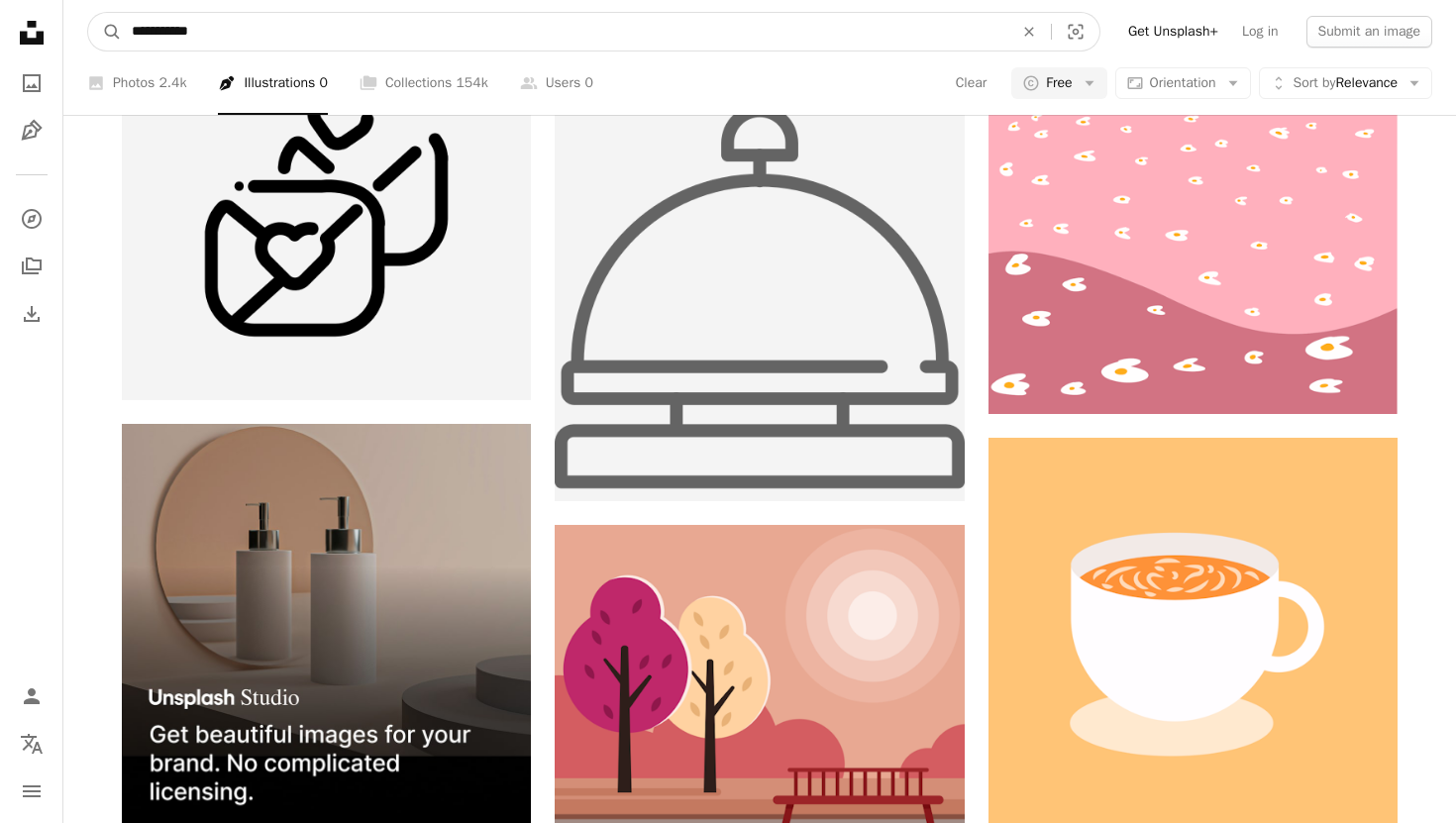 click on "A magnifying glass" at bounding box center (105, 32) 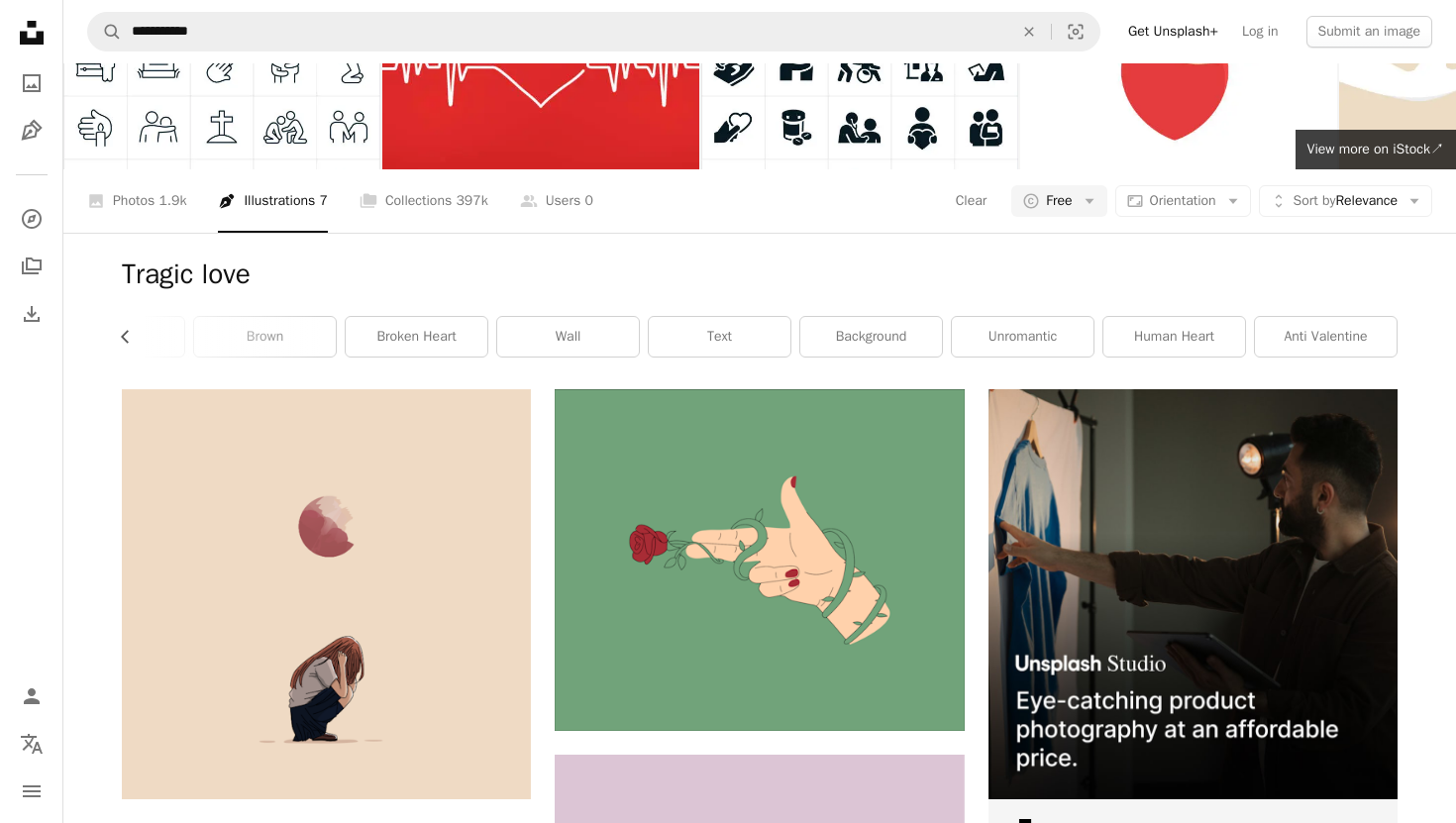 scroll, scrollTop: 243, scrollLeft: 0, axis: vertical 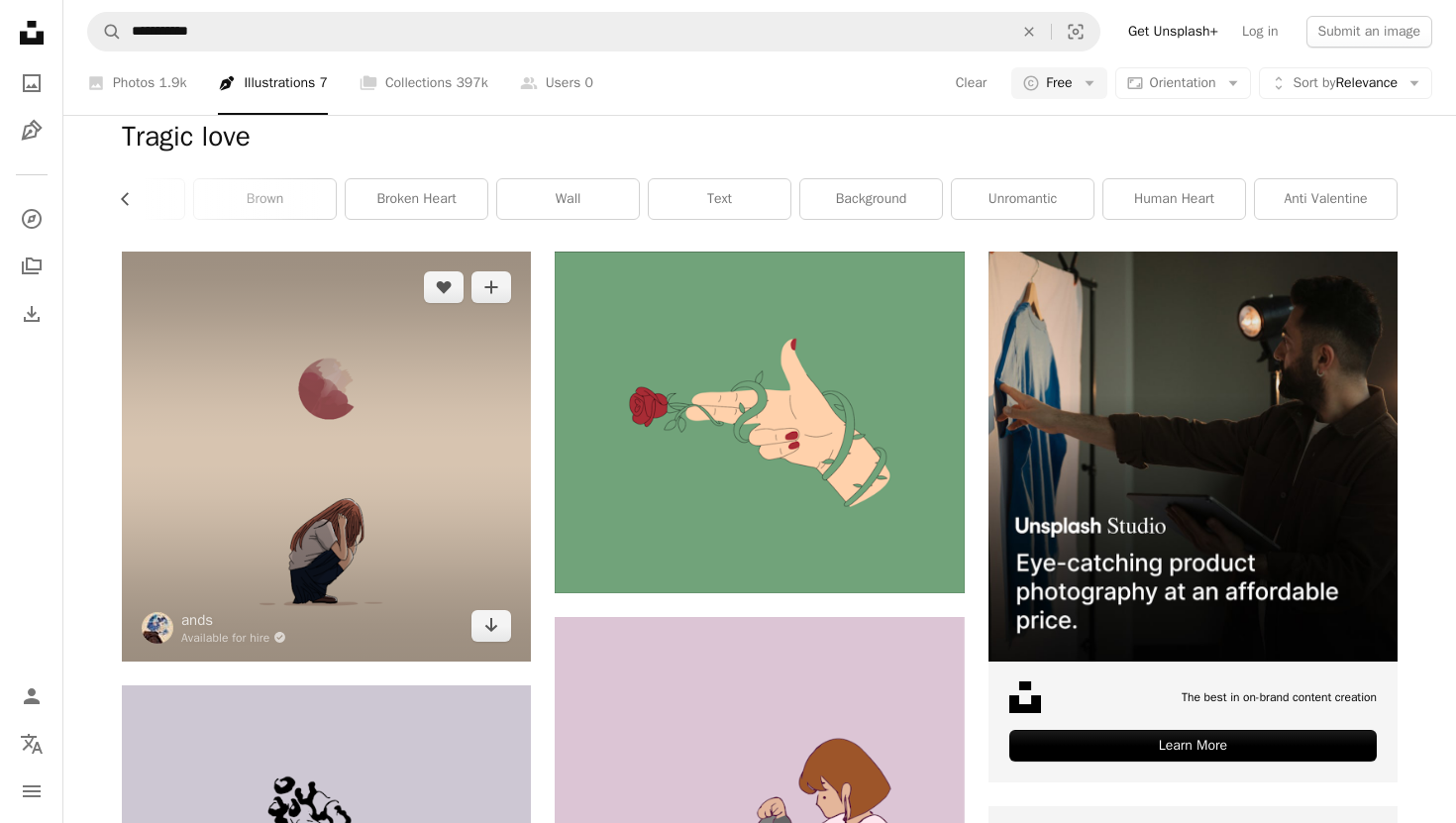 click at bounding box center (326, 456) 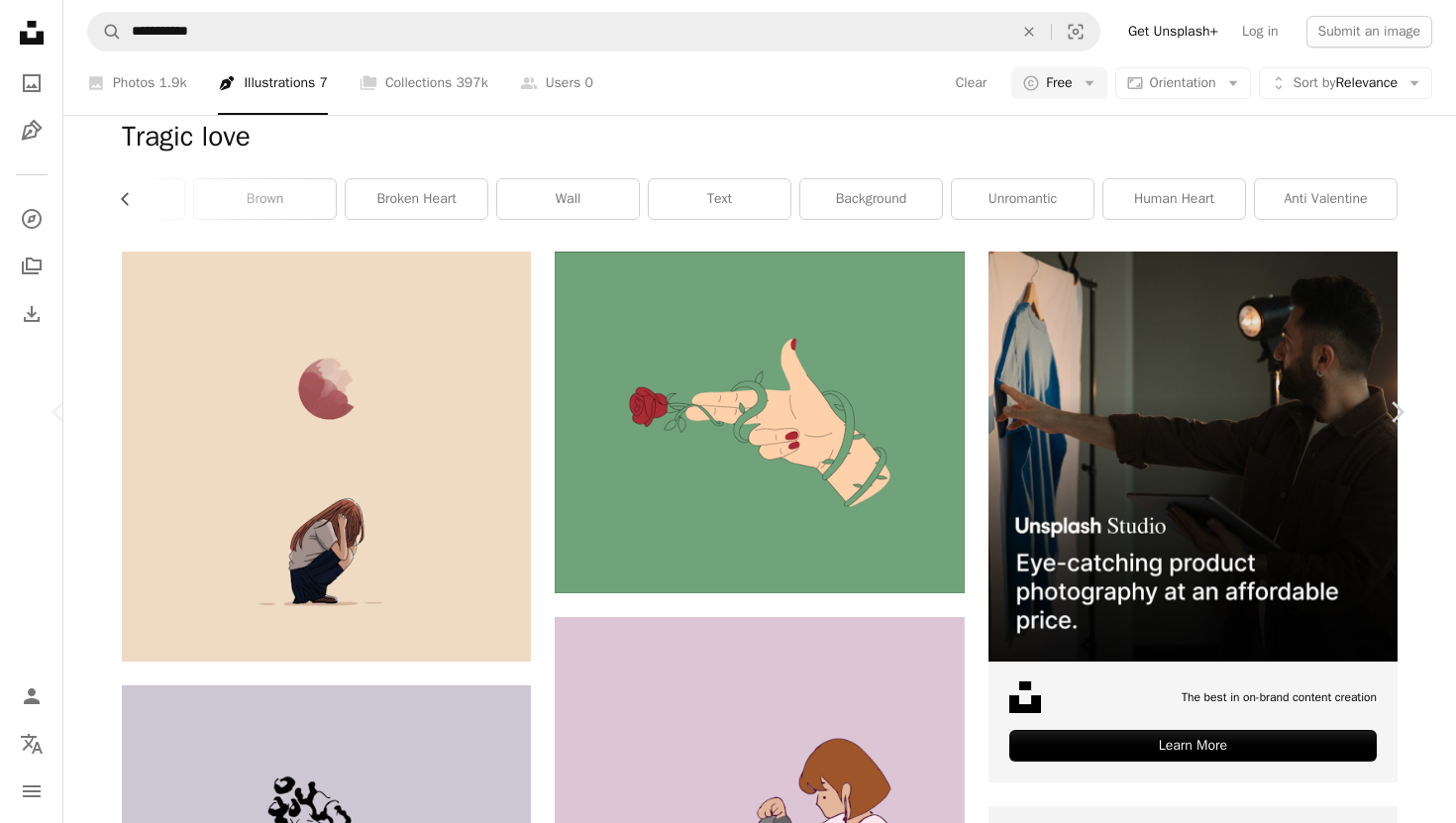 scroll, scrollTop: 3814, scrollLeft: 0, axis: vertical 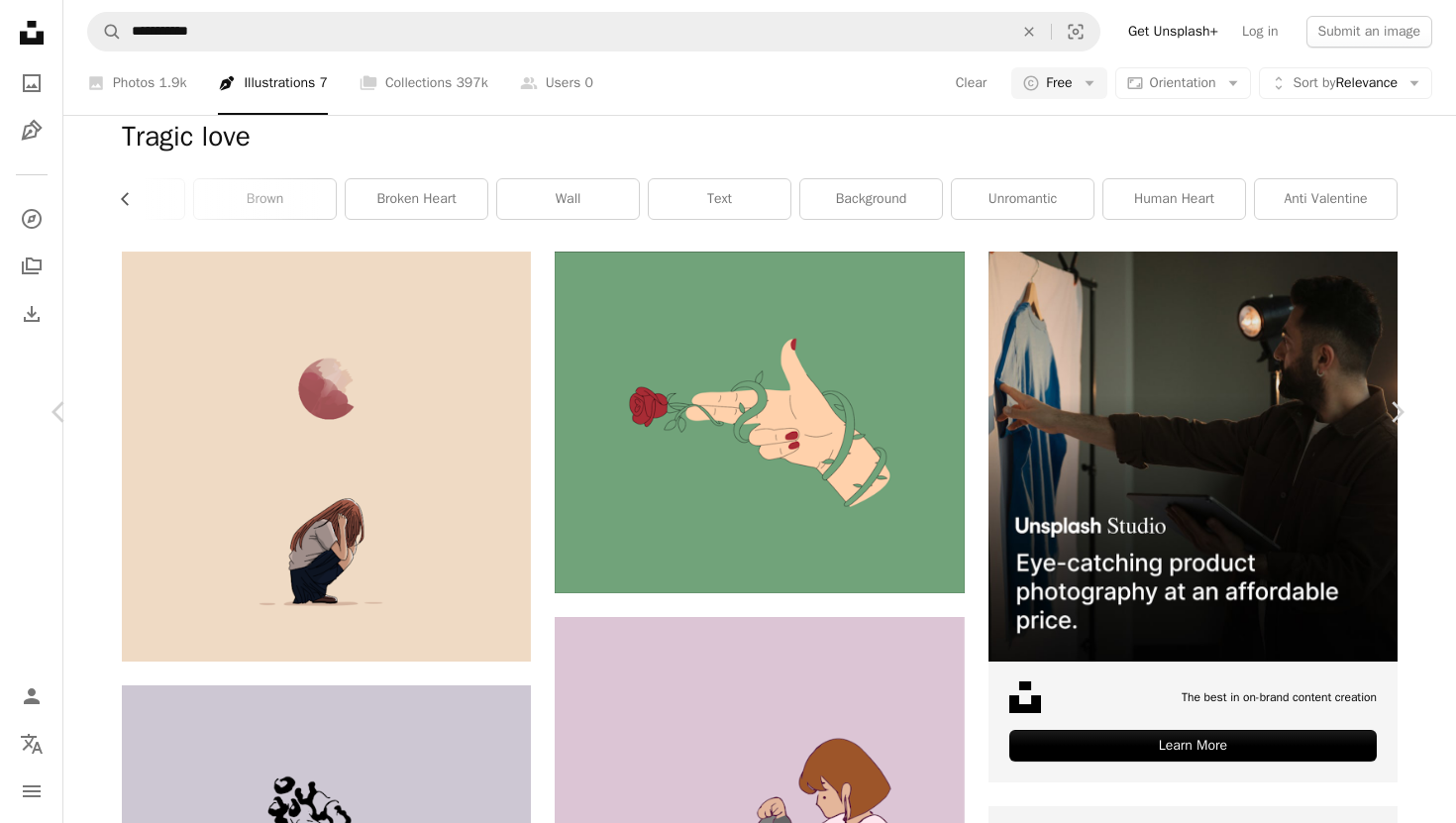 click on "Download free Chevron down" at bounding box center [1233, 7097] 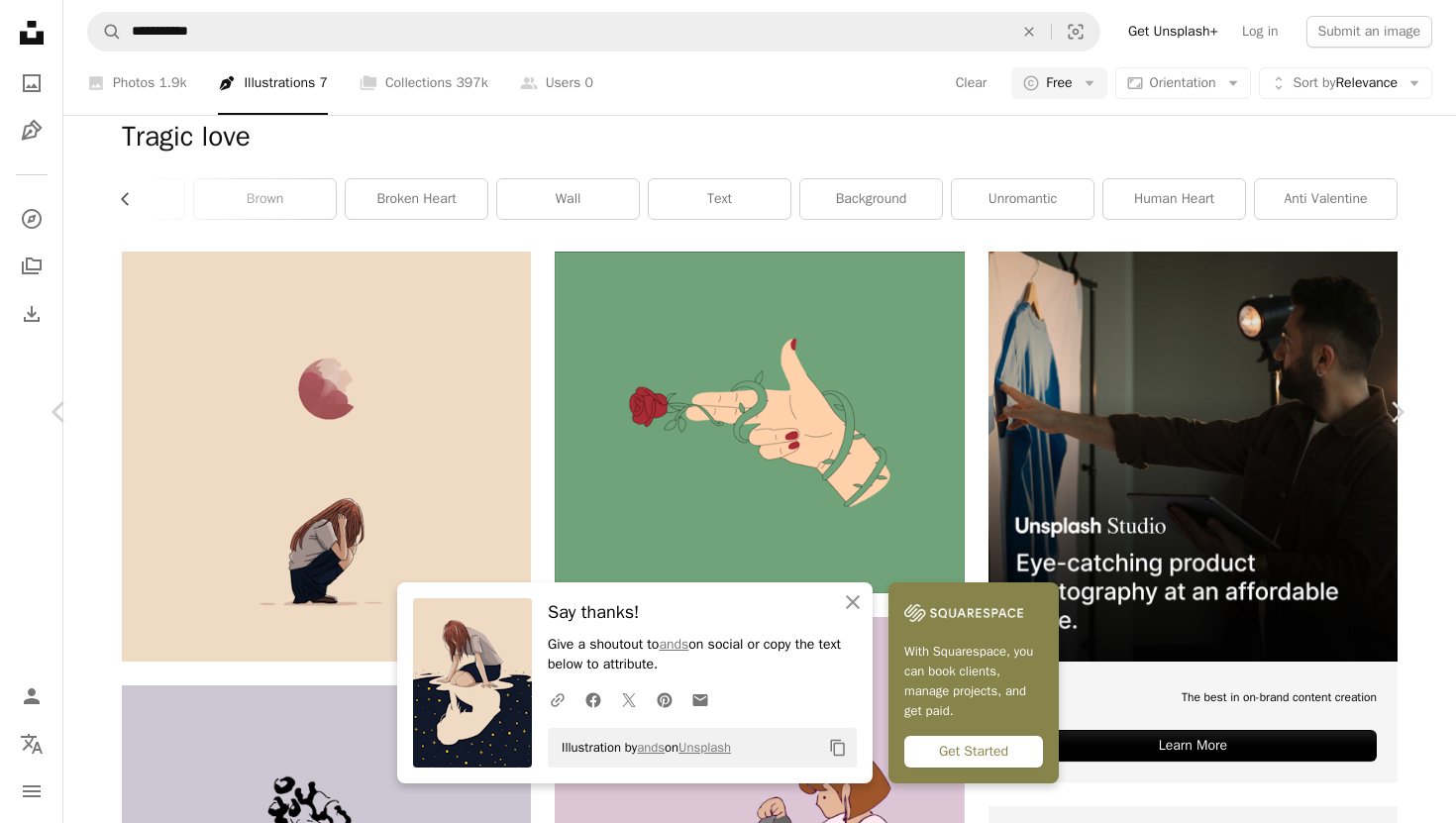 click on "Zoom in" at bounding box center (720, 7462) 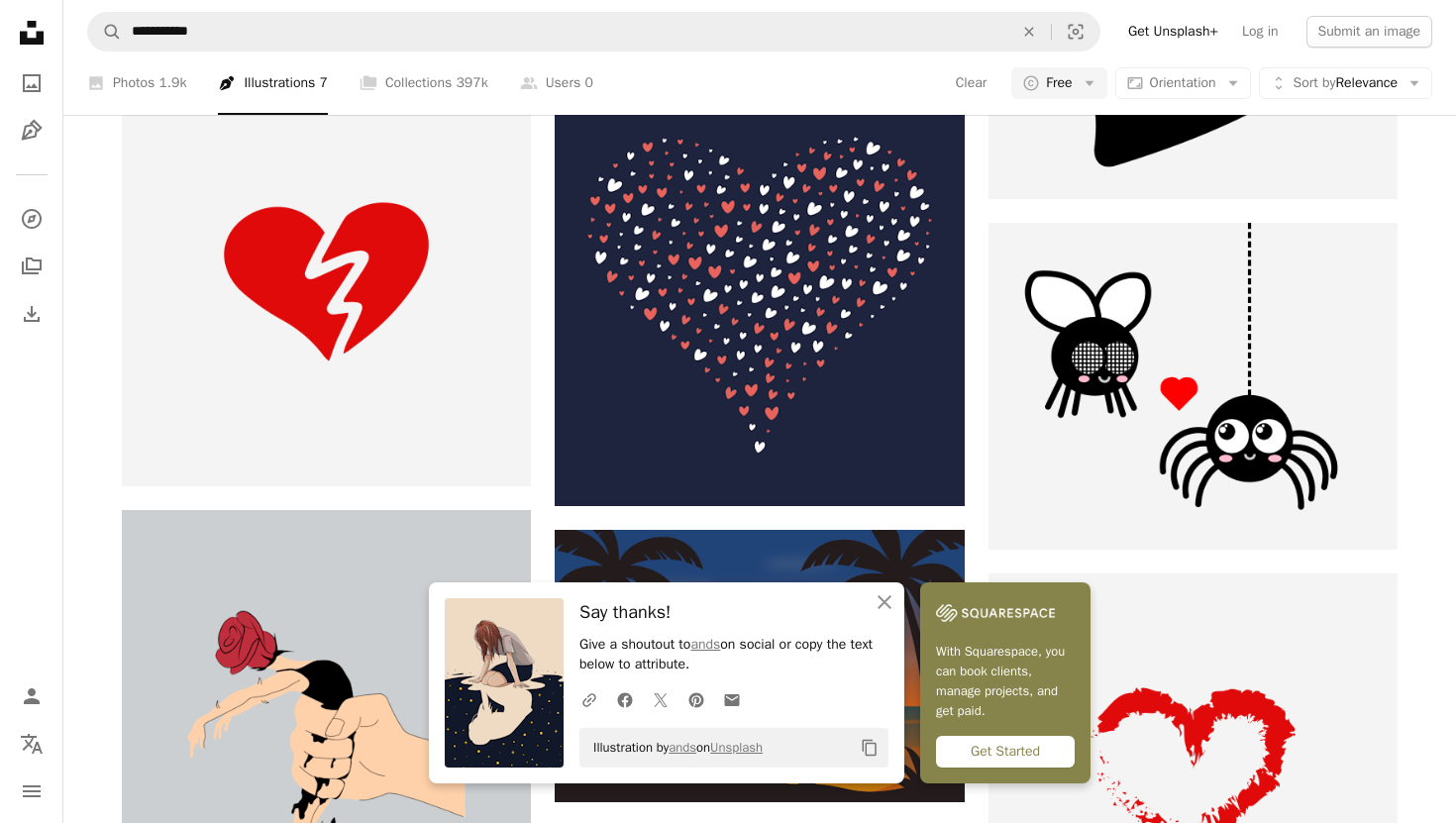 scroll, scrollTop: 1434, scrollLeft: 0, axis: vertical 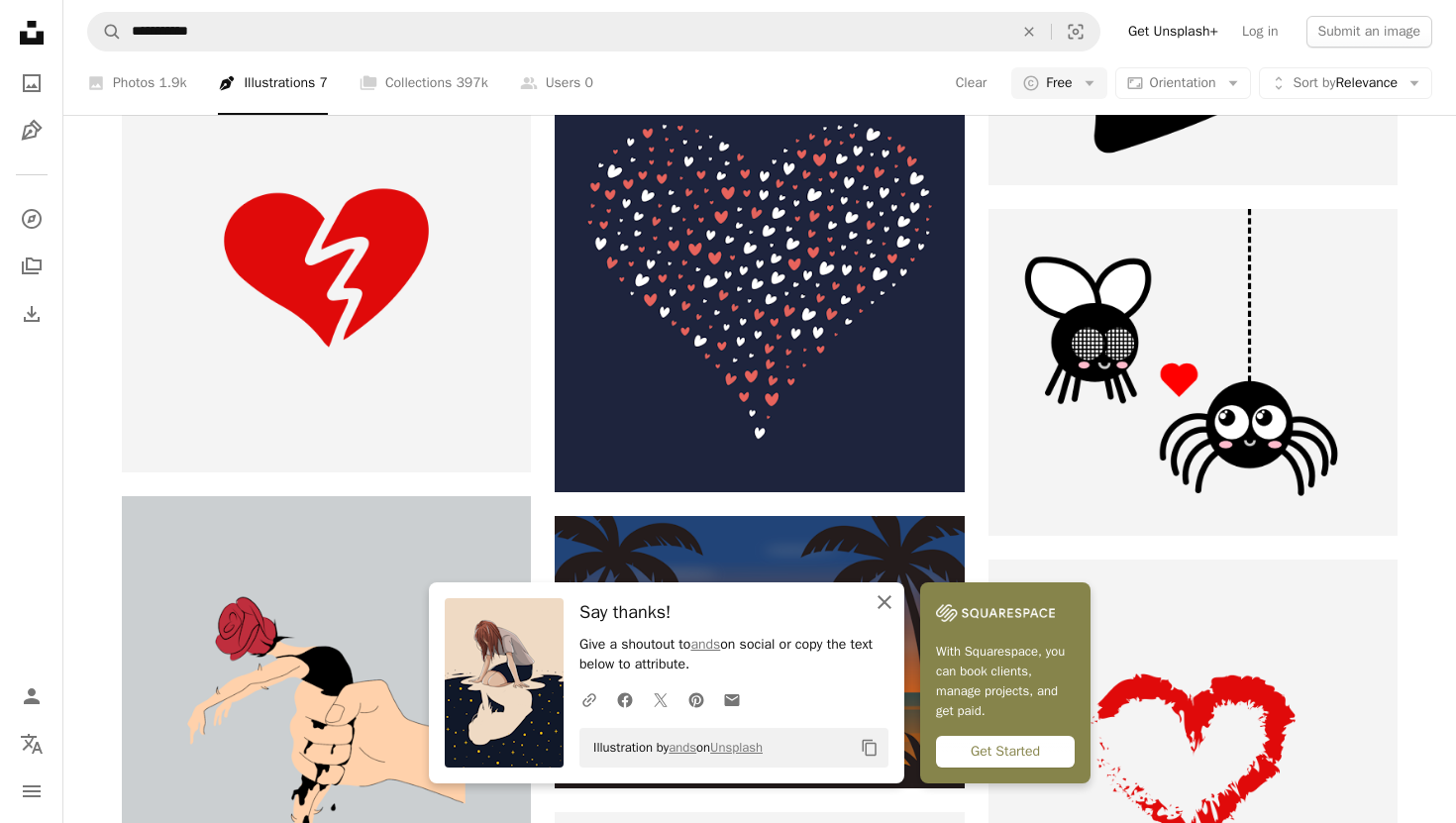 click on "An X shape" 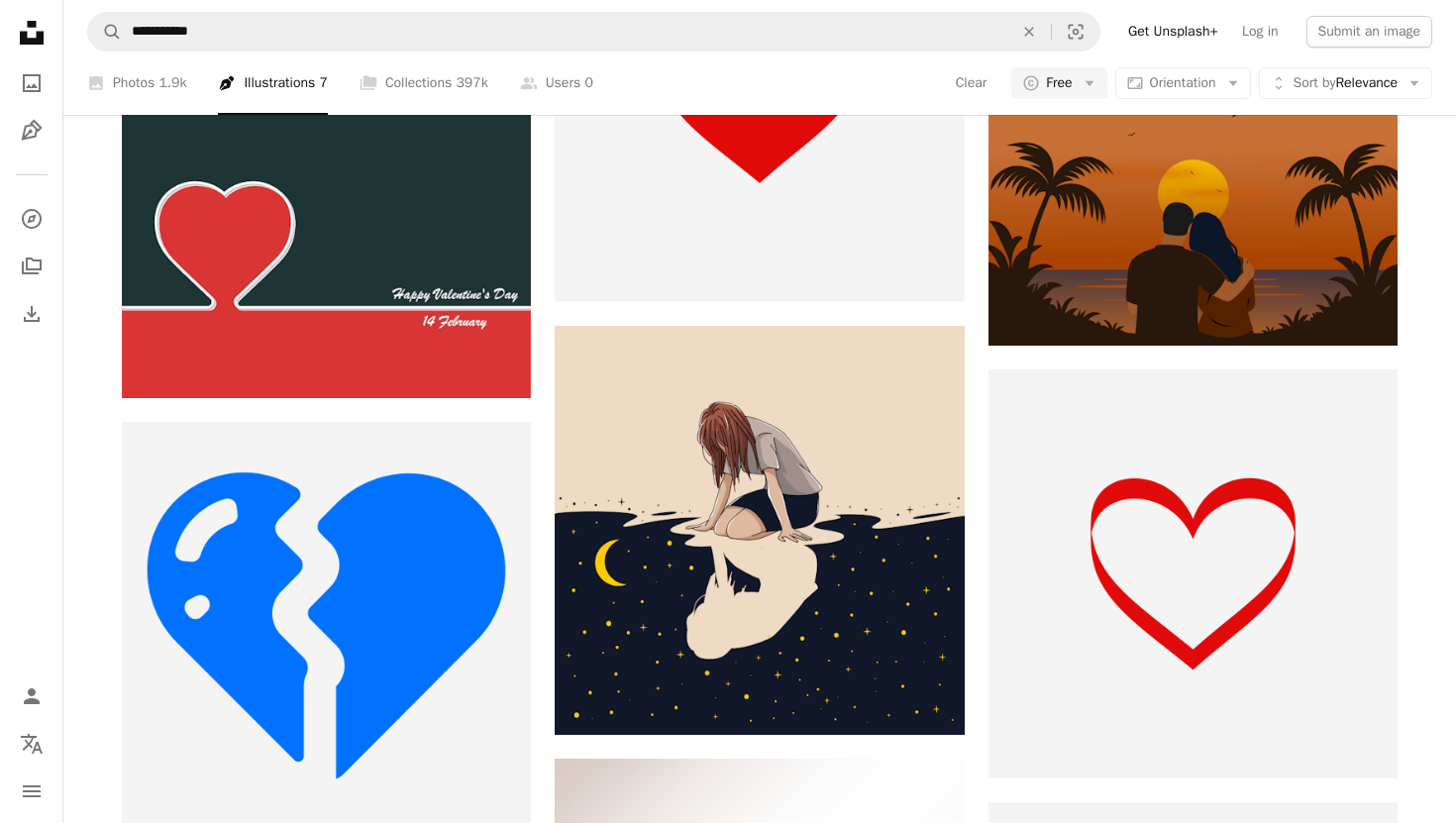 scroll, scrollTop: 2342, scrollLeft: 0, axis: vertical 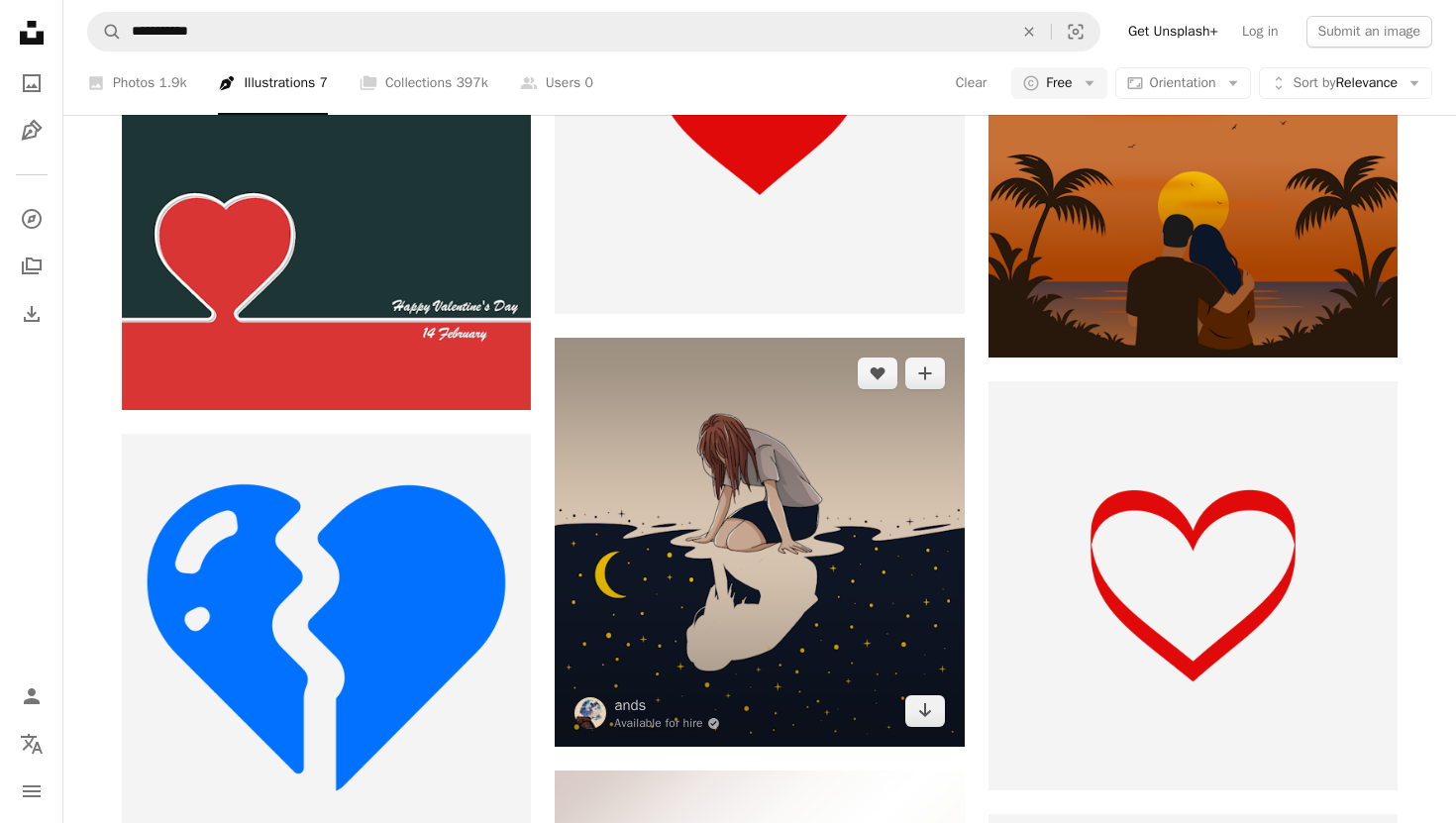 click at bounding box center (759, 542) 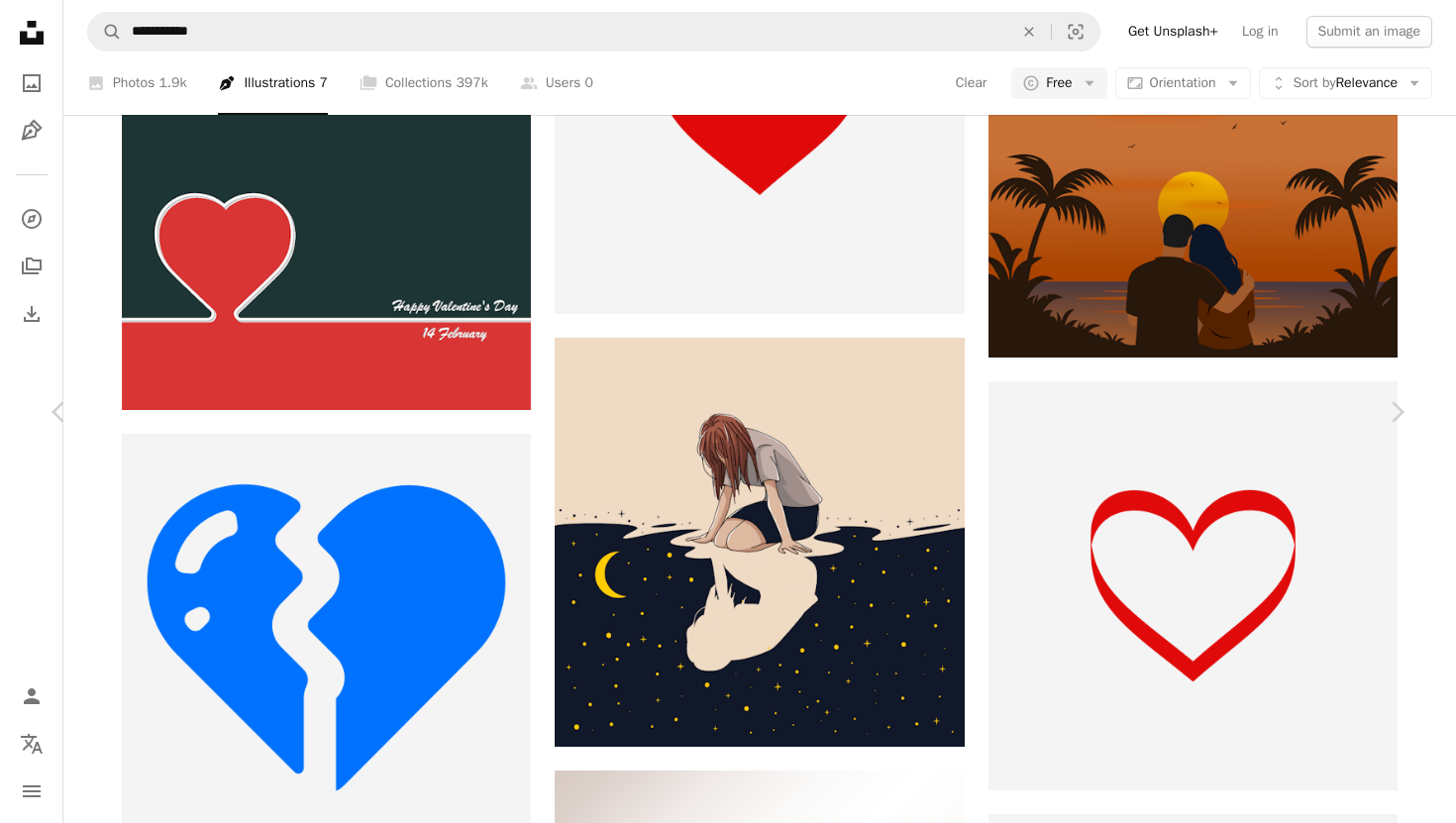 scroll, scrollTop: 2342, scrollLeft: 0, axis: vertical 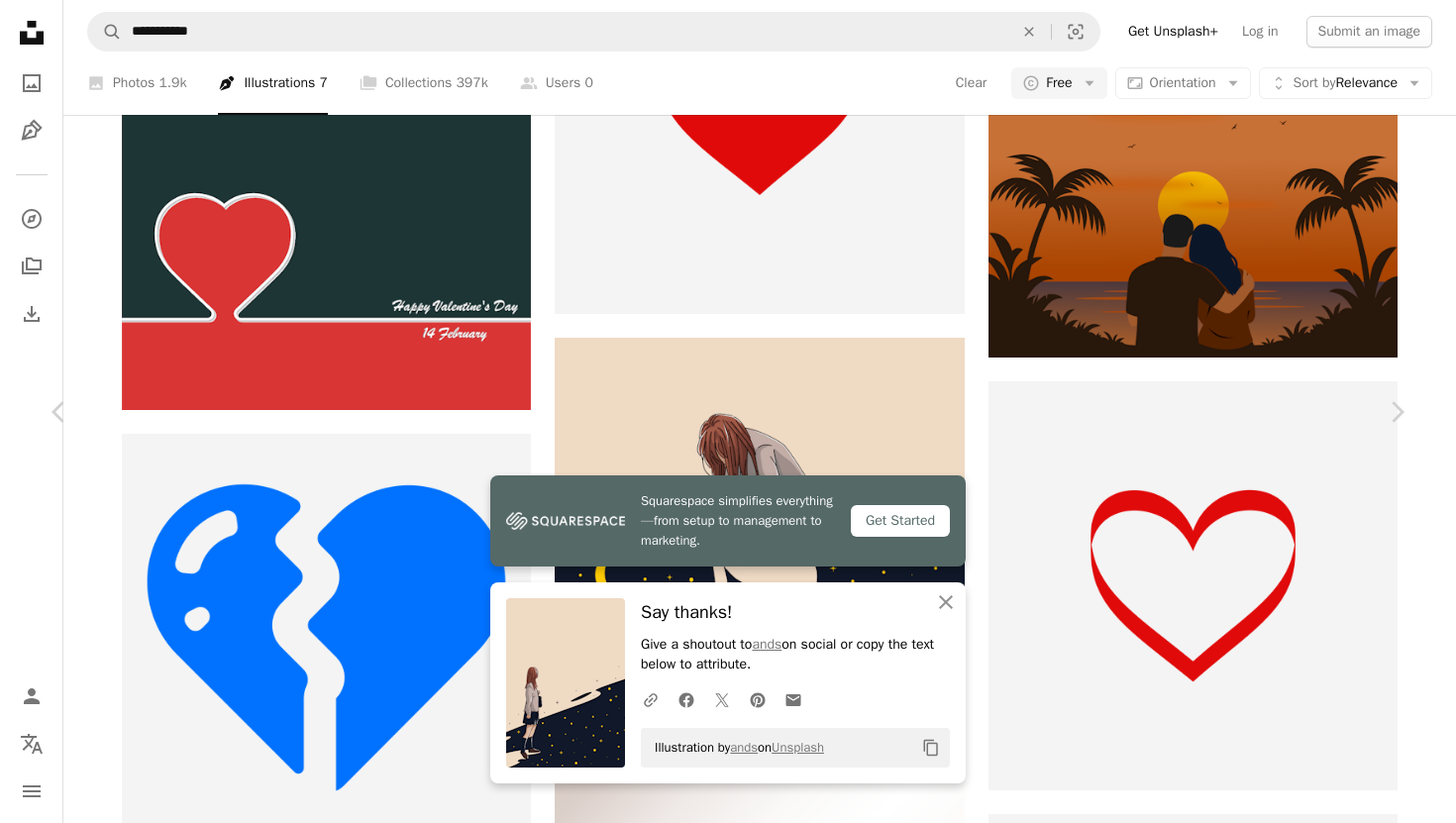 click on "An X shape Chevron left Chevron right Squarespace simplifies everything—from setup to management to marketing. Get Started An X shape Close Say thanks! Give a shoutout to ands on social or copy the text below to attribute. A URL sharing icon (chains) Facebook icon X (formerly Twitter) icon Pinterest icon An envelope Illustration by ands on Unsplash Copy content ands Available for hire A checkmark inside of a circle A heart A plus sign Edit image Plus sign for Unsplash+ Download free Chevron down Zoom in Views 45,427 Downloads 264 Featured in Illustrations A forward-right arrow Share Info icon Info More Actions Trying something new again even though we don't know what lies ahead of us Calendar outlined Published on May 14, 2025 Safety Free to use under the Unsplash License Browse premium related images on iStock | Save 20% with code UNSPLASH20 View more on iStock ↗ Related images Plus sign for Unsplash+ A heart A plus sign Vitalii Arkhypenko For Unsplash+ A lock Download A heart For" at bounding box center [728, 5362] 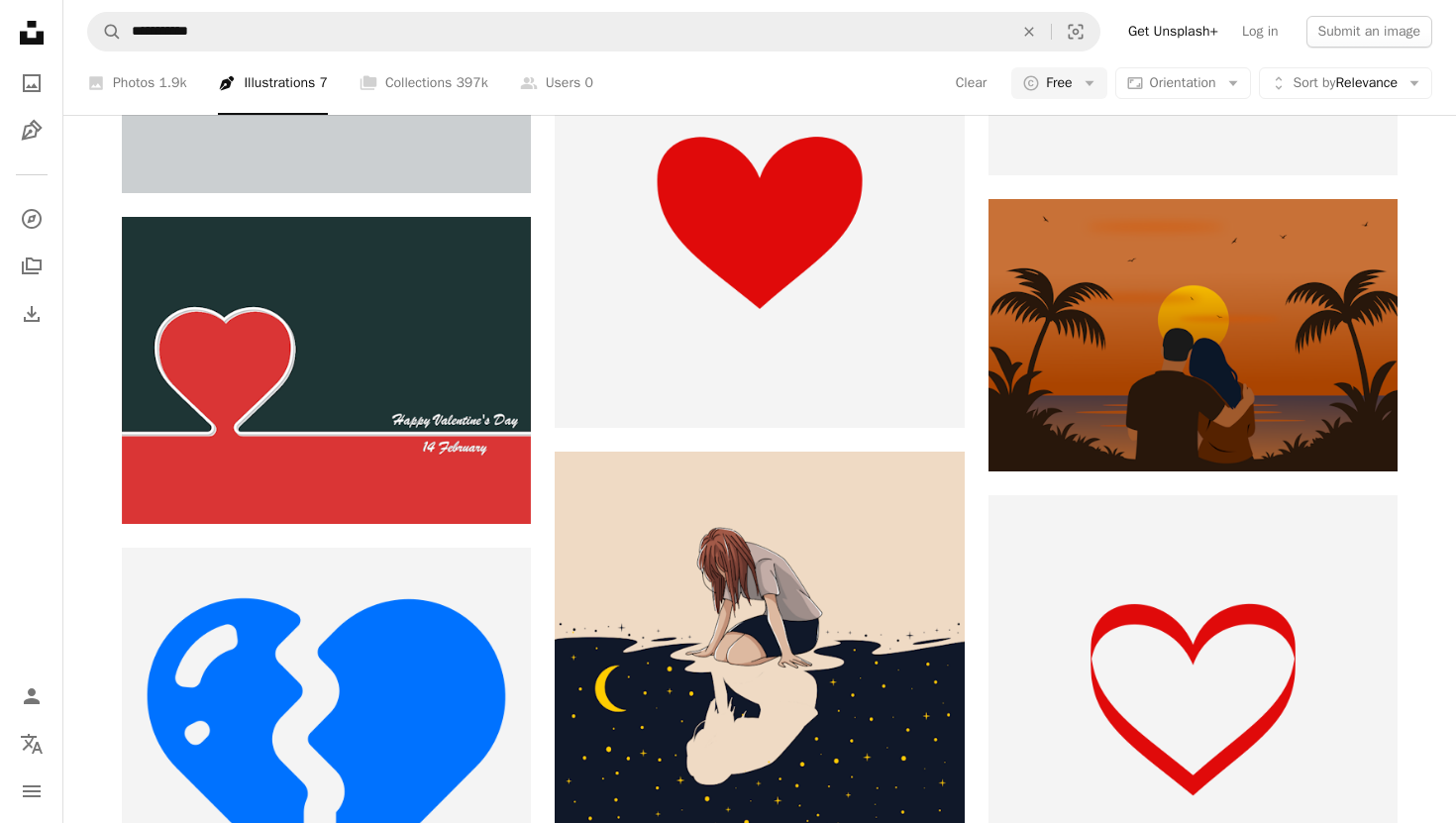 scroll, scrollTop: 2190, scrollLeft: 0, axis: vertical 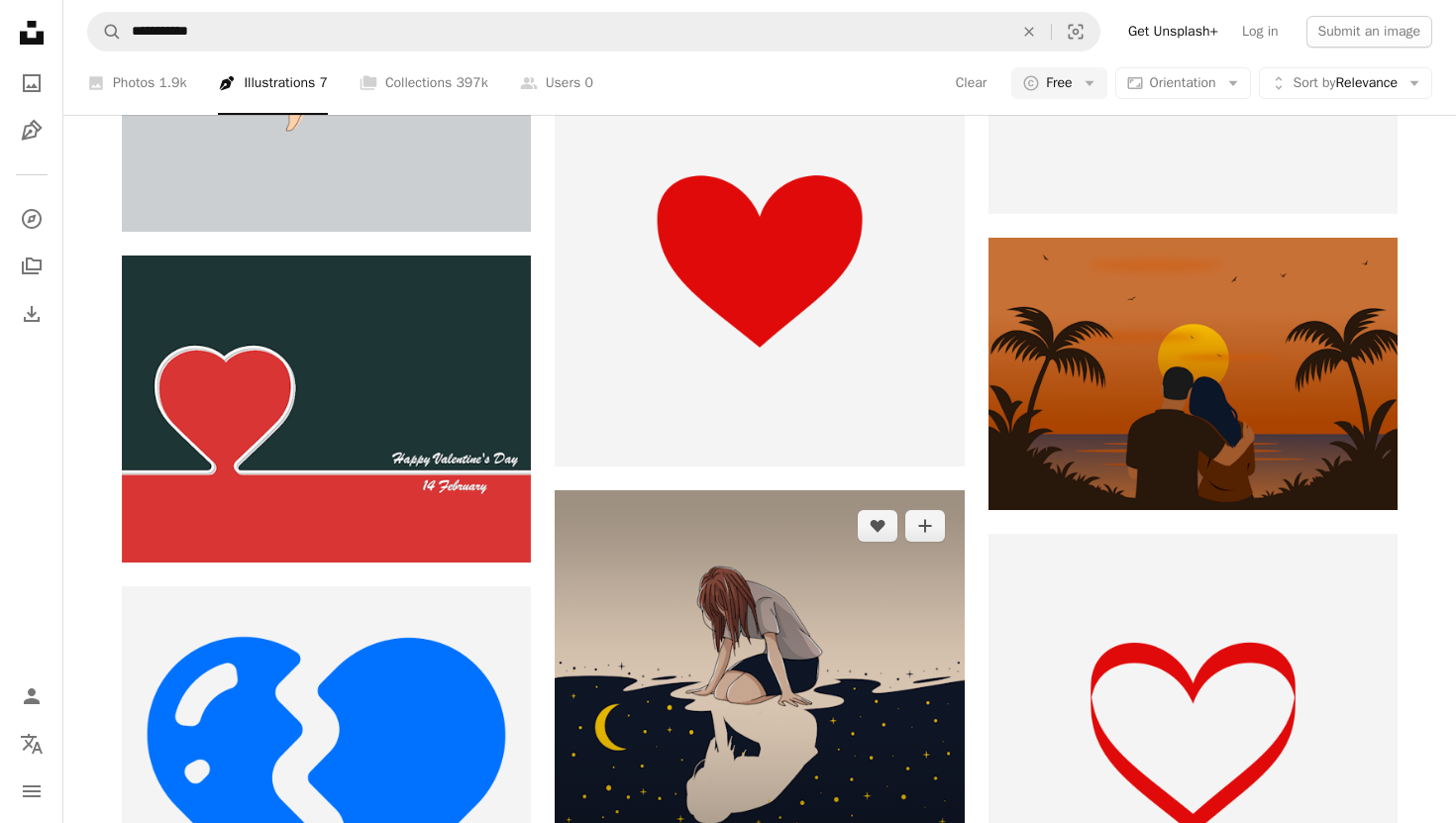 click at bounding box center (759, 694) 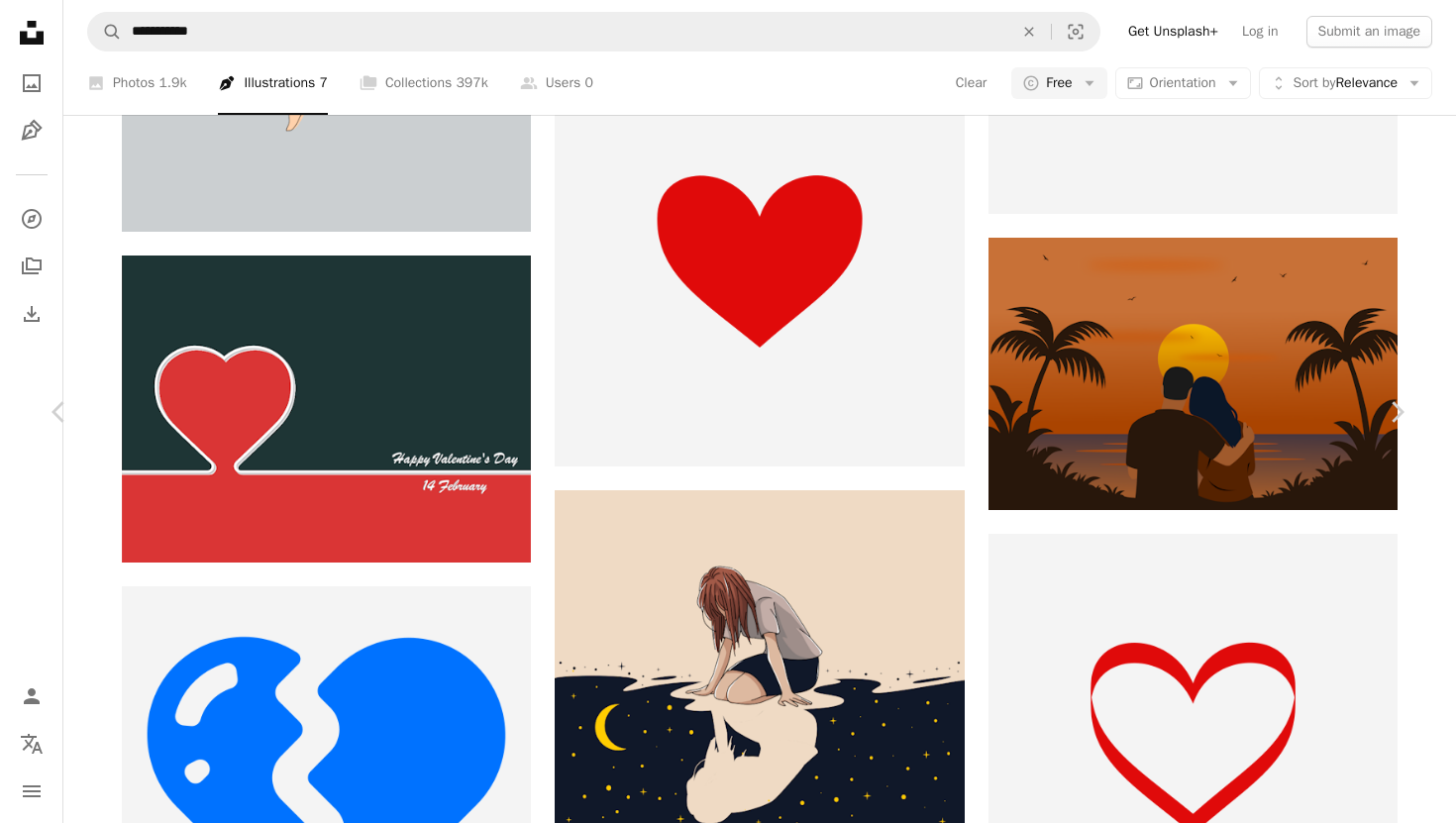 scroll, scrollTop: 6703, scrollLeft: 0, axis: vertical 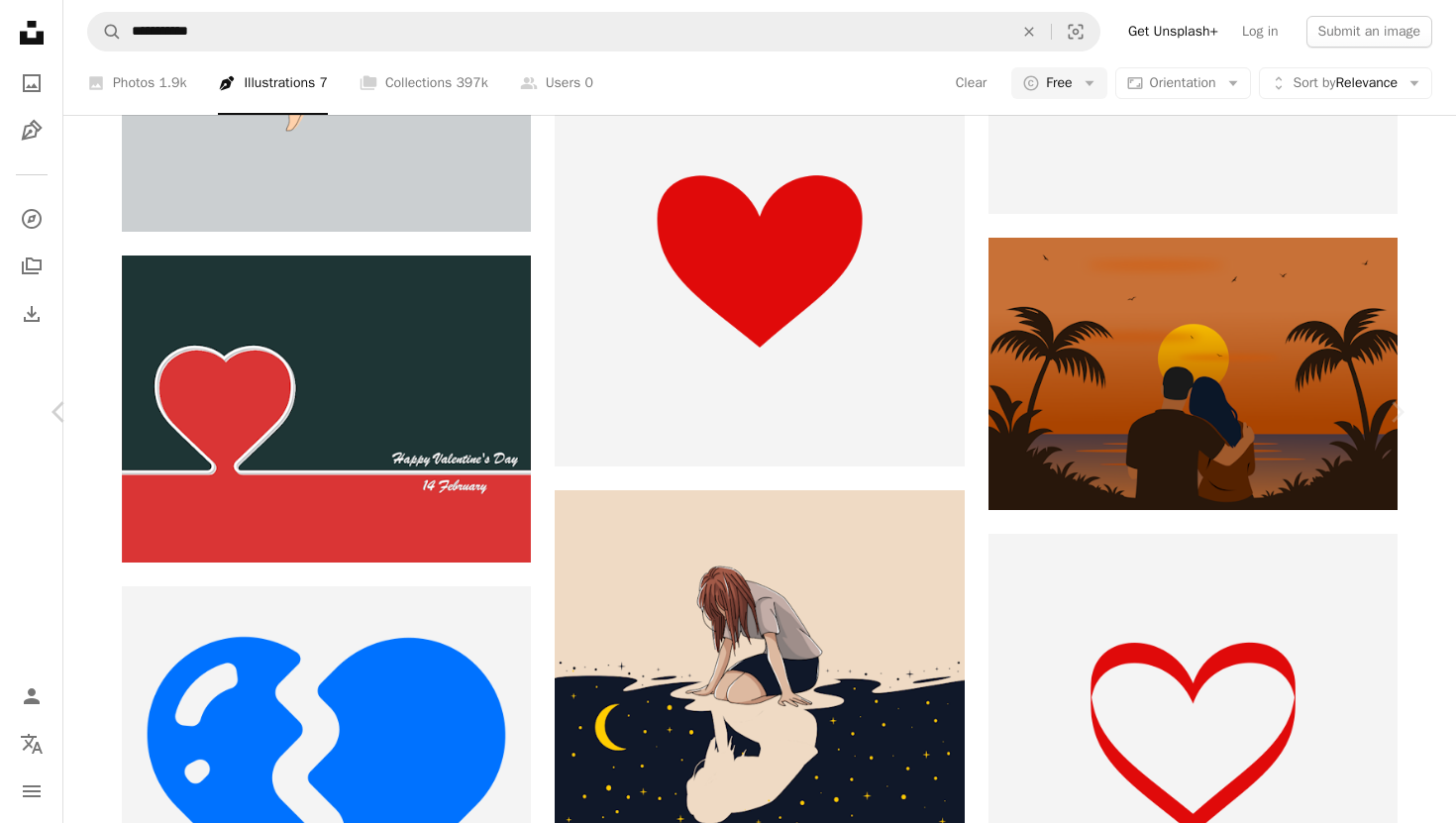 click at bounding box center (1100, 5696) 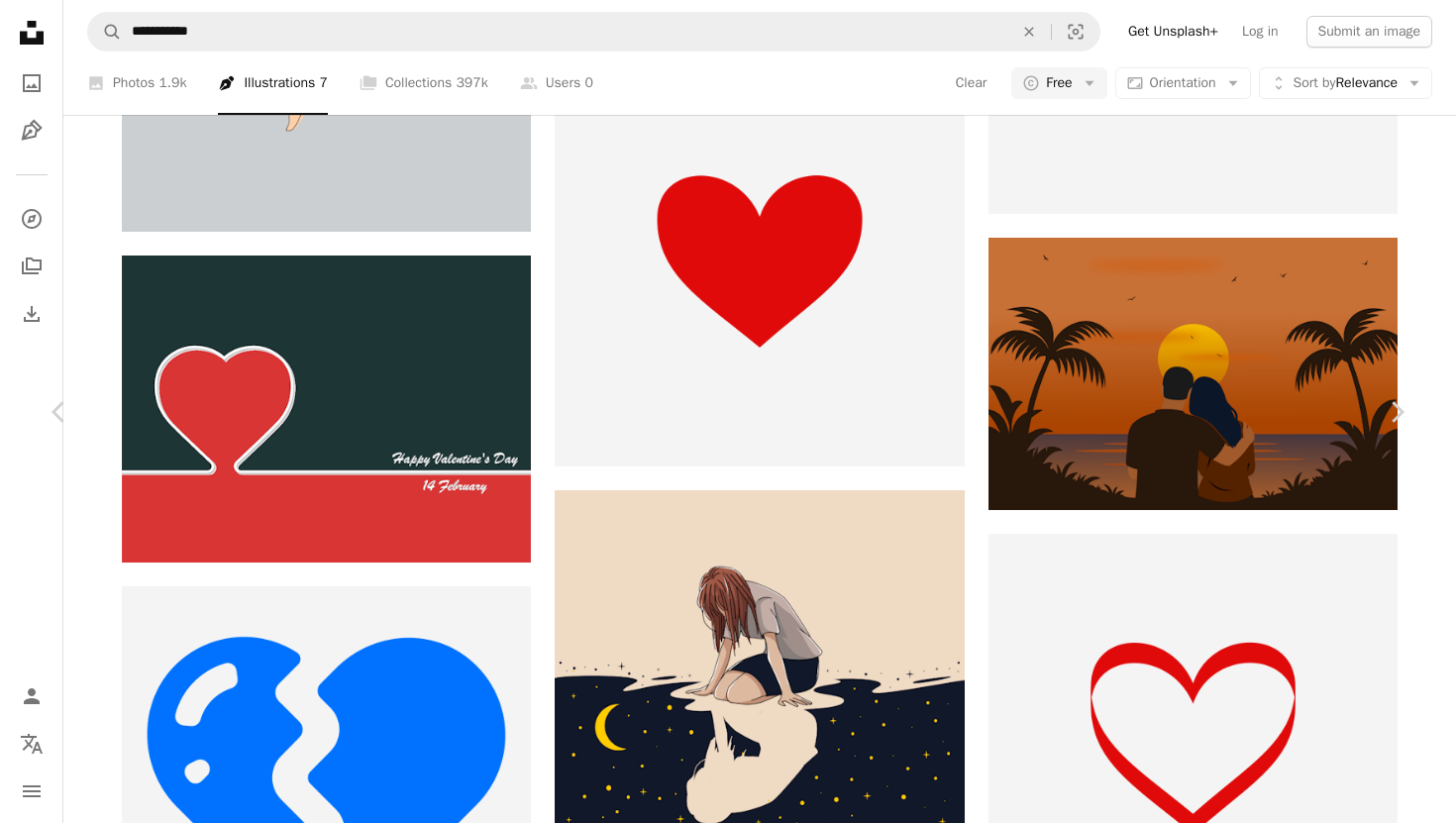scroll, scrollTop: 850, scrollLeft: 0, axis: vertical 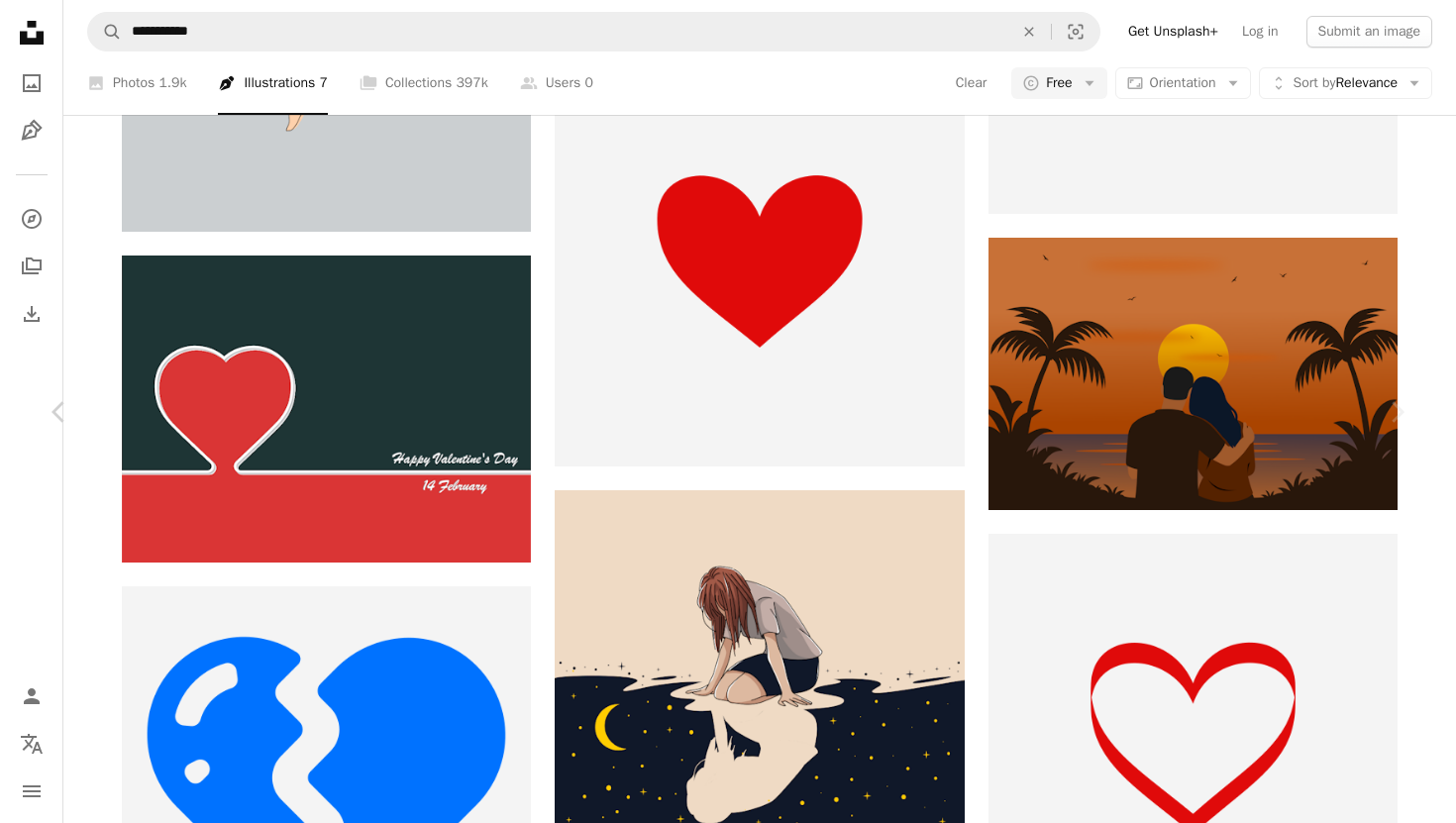 click on "Chevron right" at bounding box center [1397, 412] 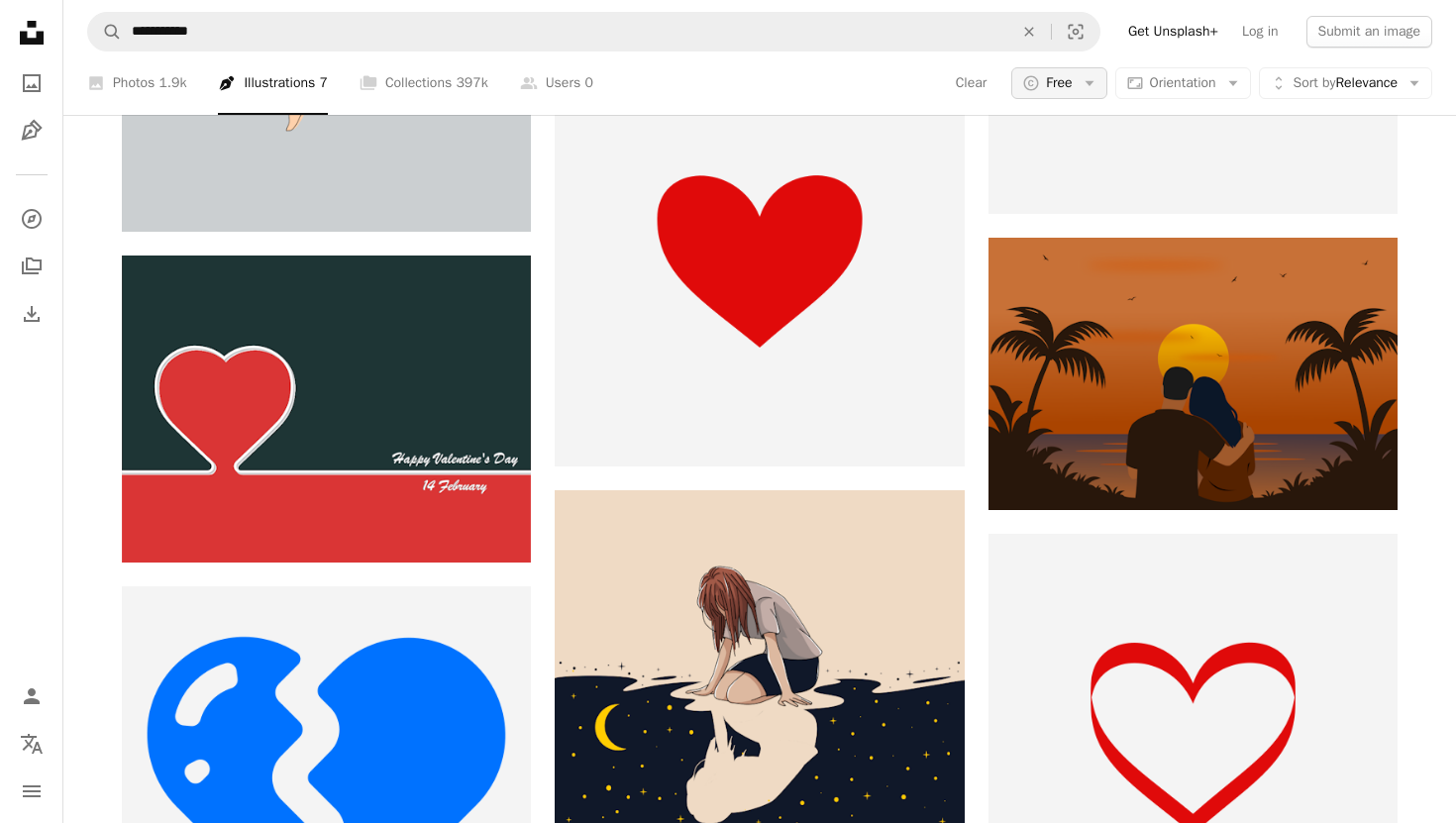 click on "Arrow down" 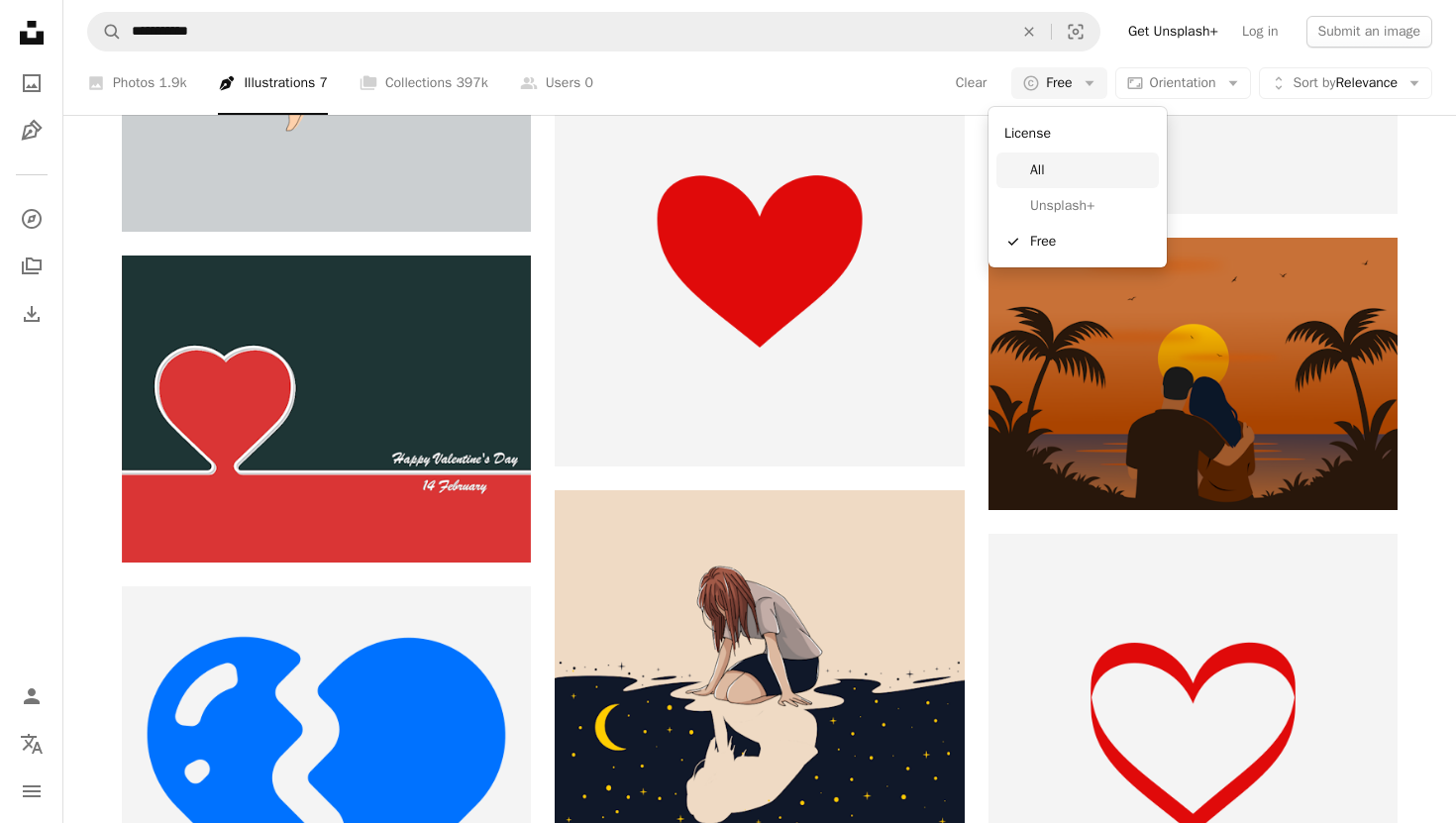 click on "All" at bounding box center [1091, 170] 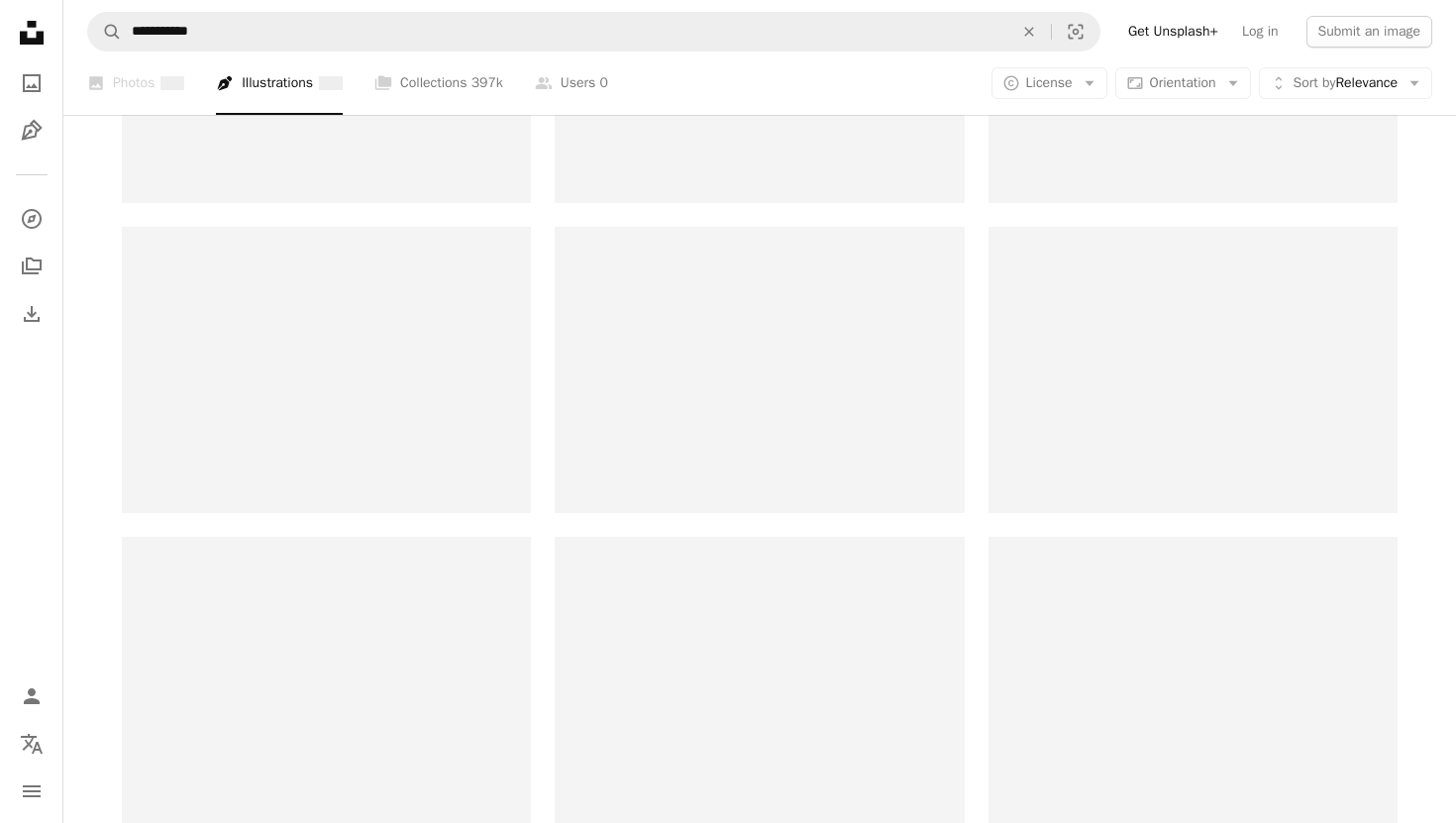 scroll, scrollTop: 0, scrollLeft: 0, axis: both 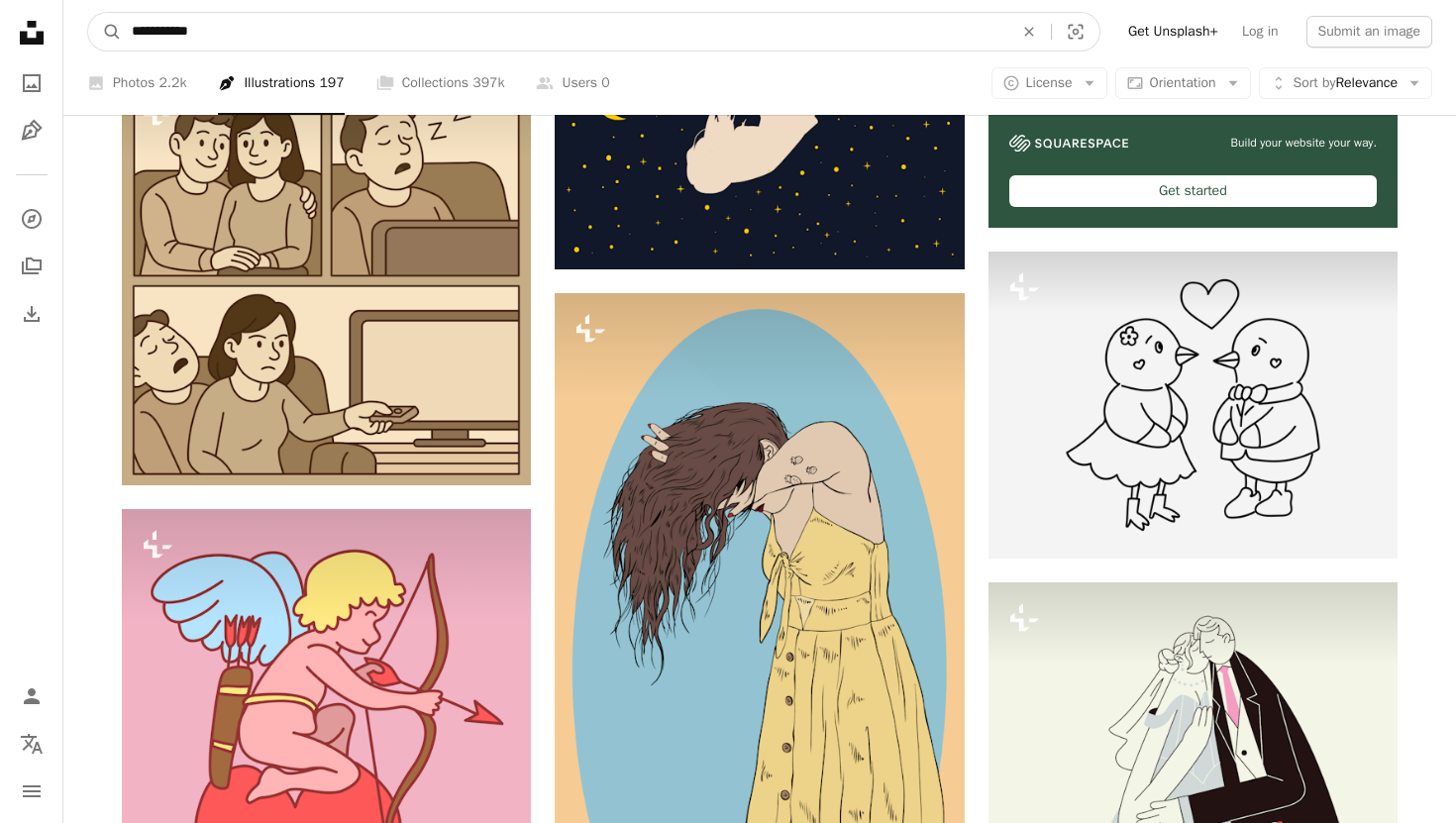 drag, startPoint x: 393, startPoint y: 21, endPoint x: 0, endPoint y: 17, distance: 393.02036 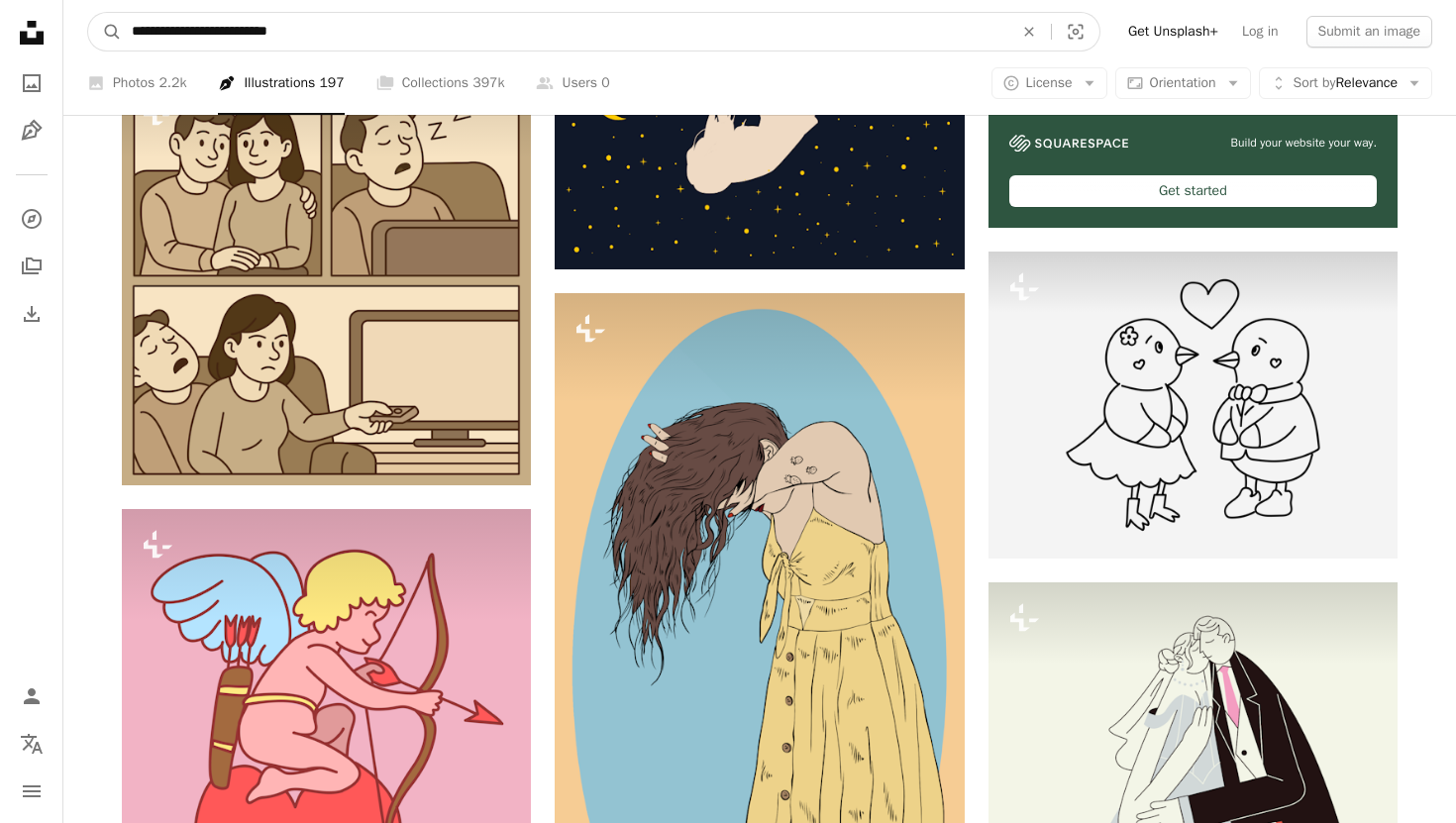 type on "**********" 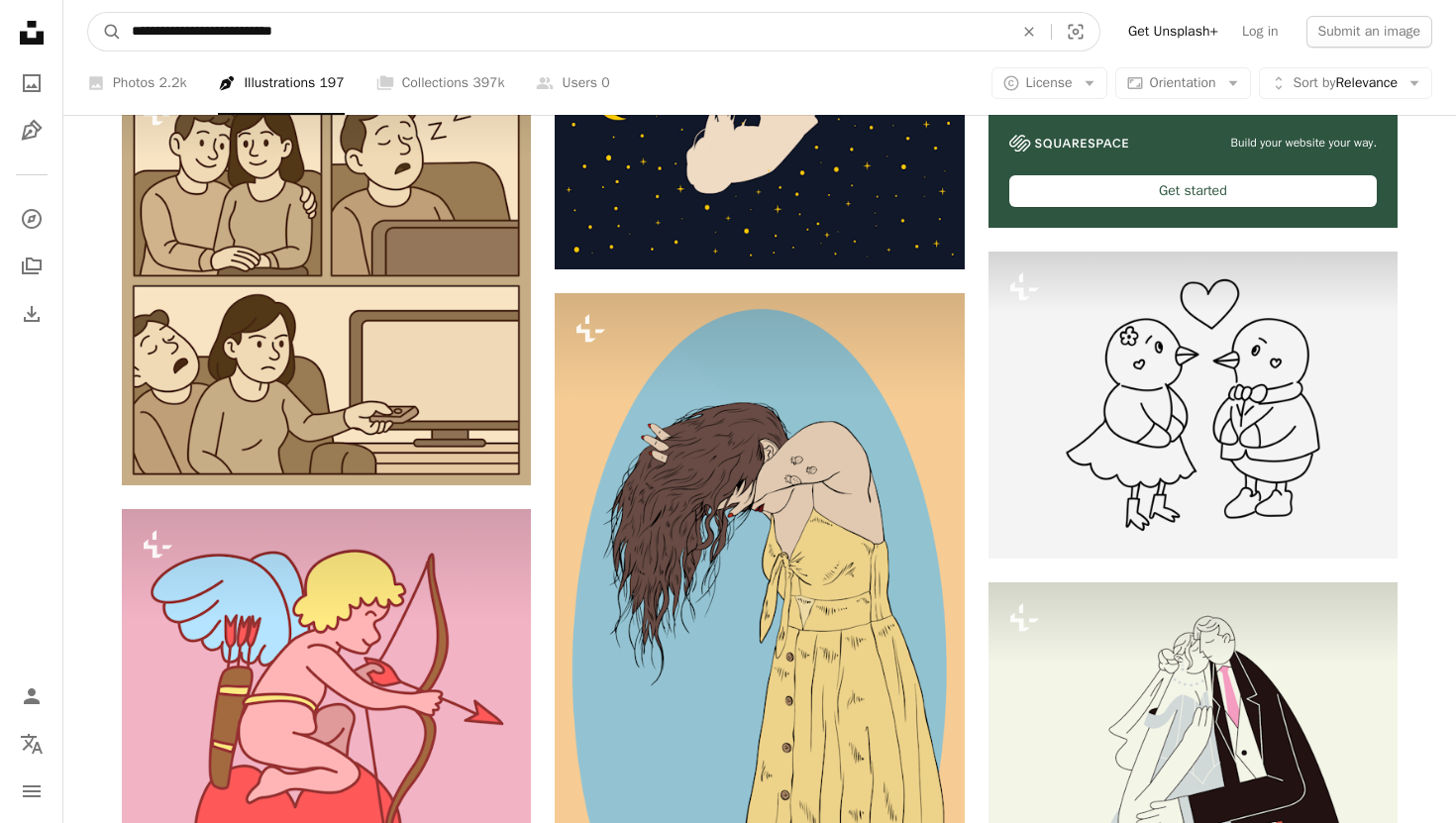 click on "A magnifying glass" at bounding box center (105, 32) 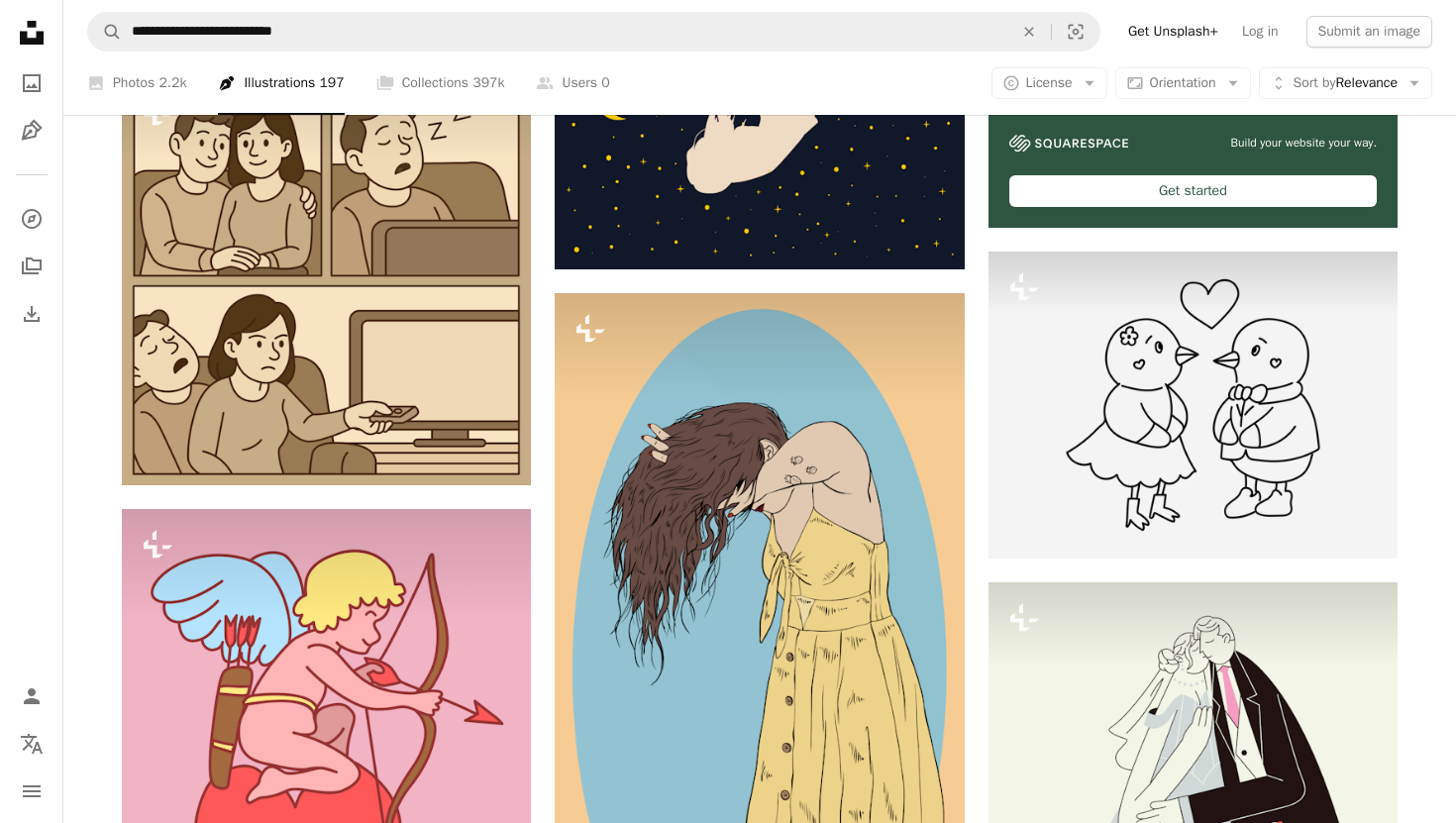 scroll, scrollTop: 0, scrollLeft: 0, axis: both 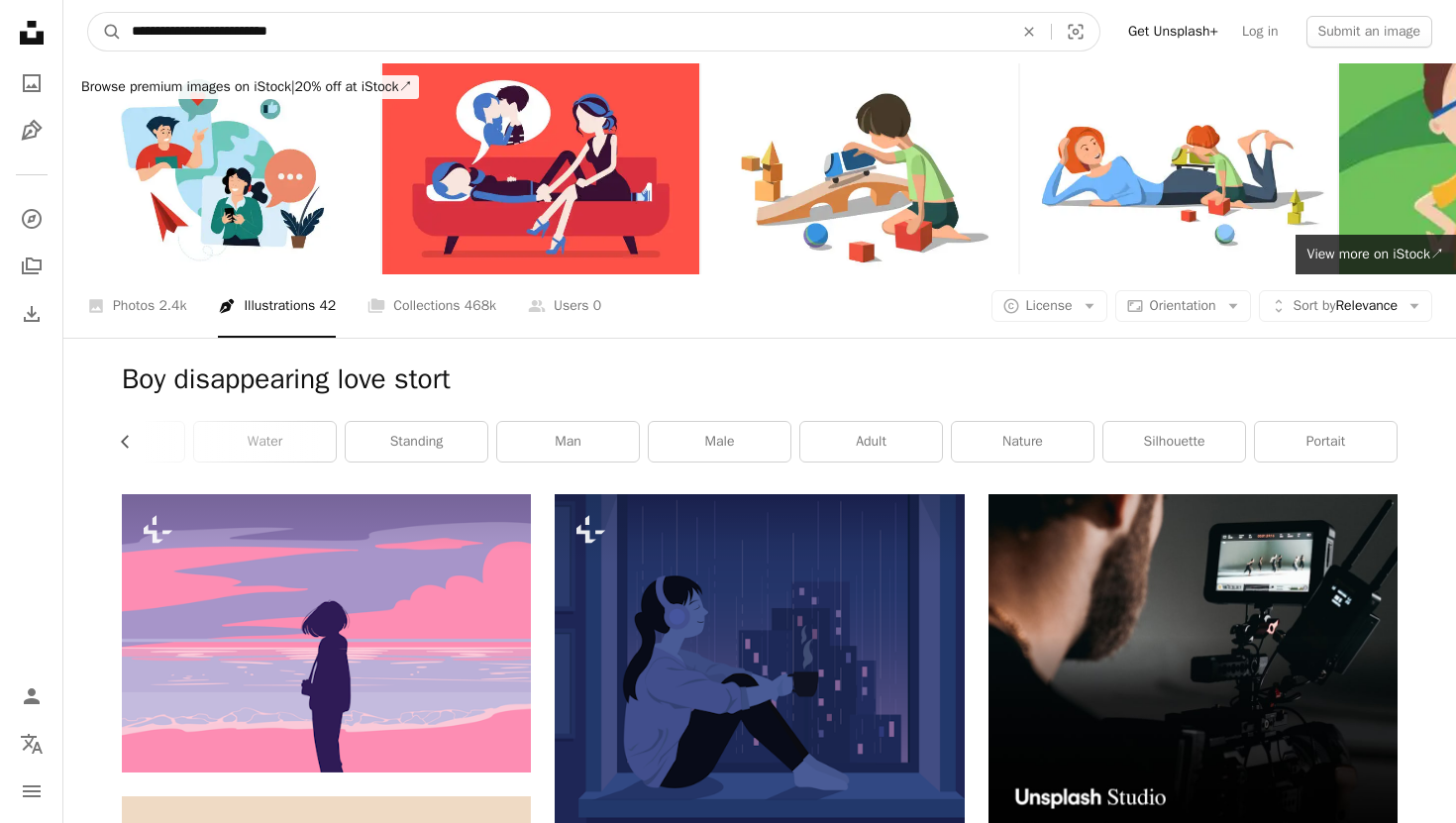 click on "**********" at bounding box center [565, 32] 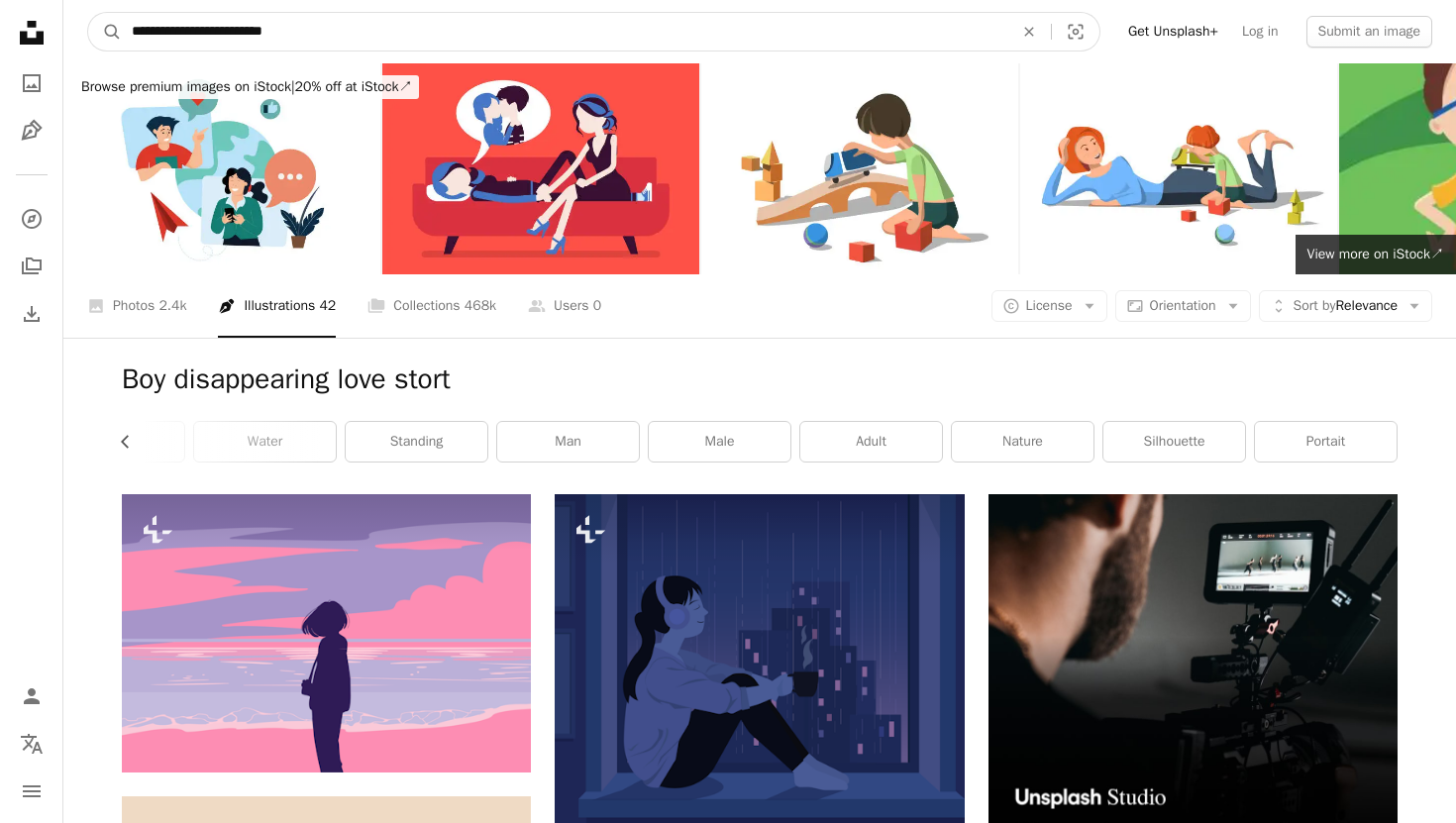 type on "**********" 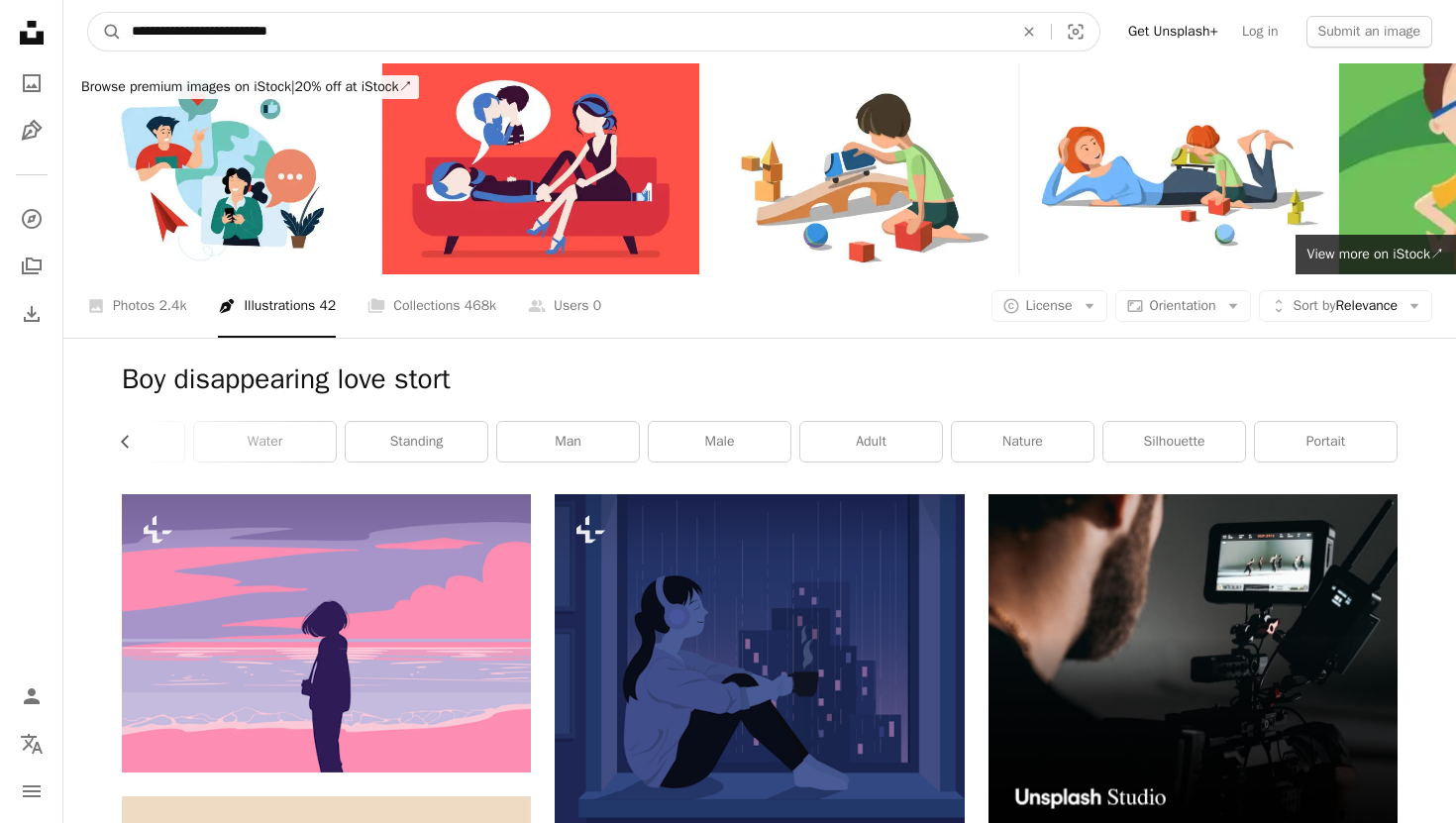 click on "A magnifying glass" at bounding box center (105, 32) 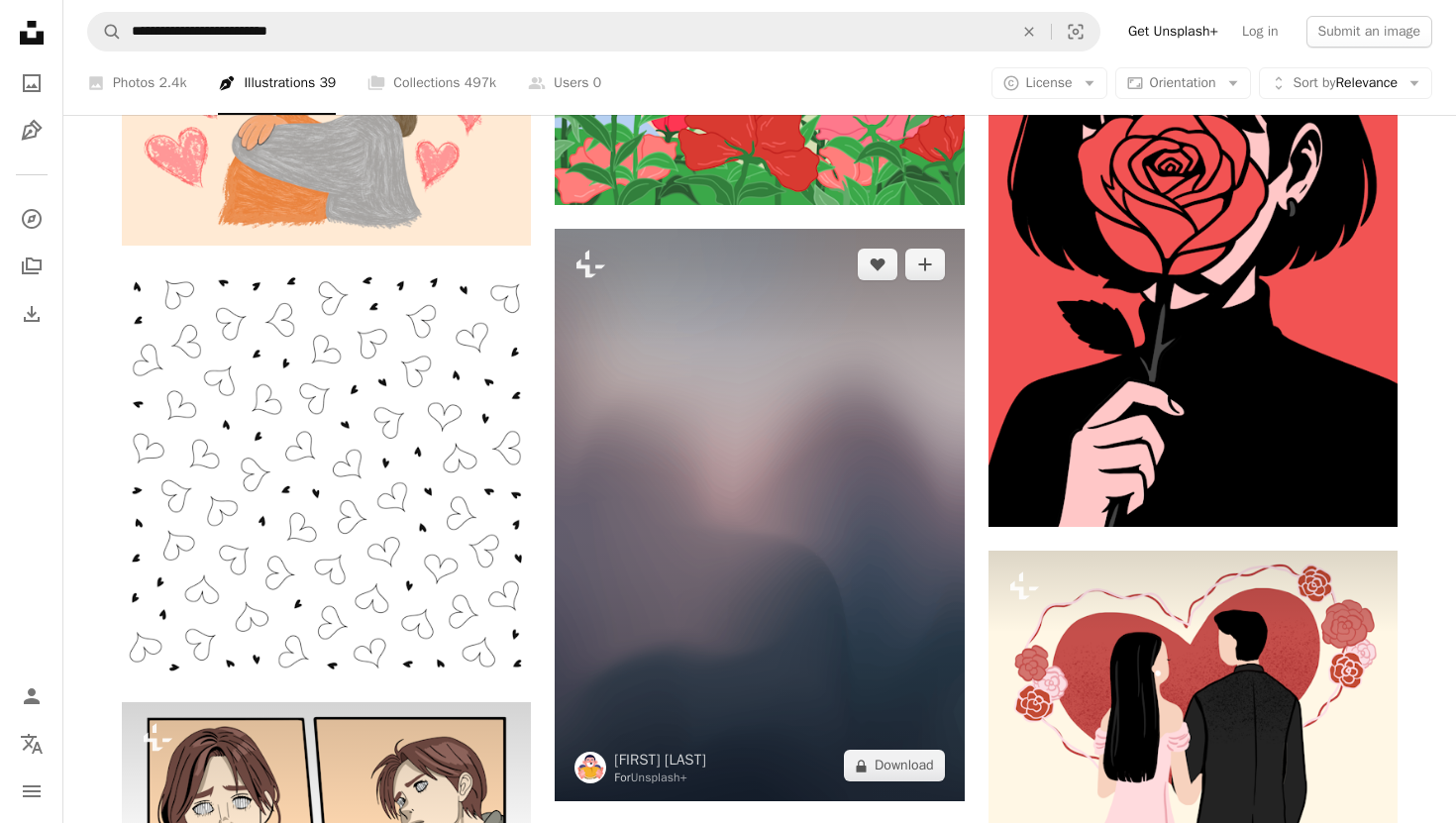 scroll, scrollTop: 26544, scrollLeft: 0, axis: vertical 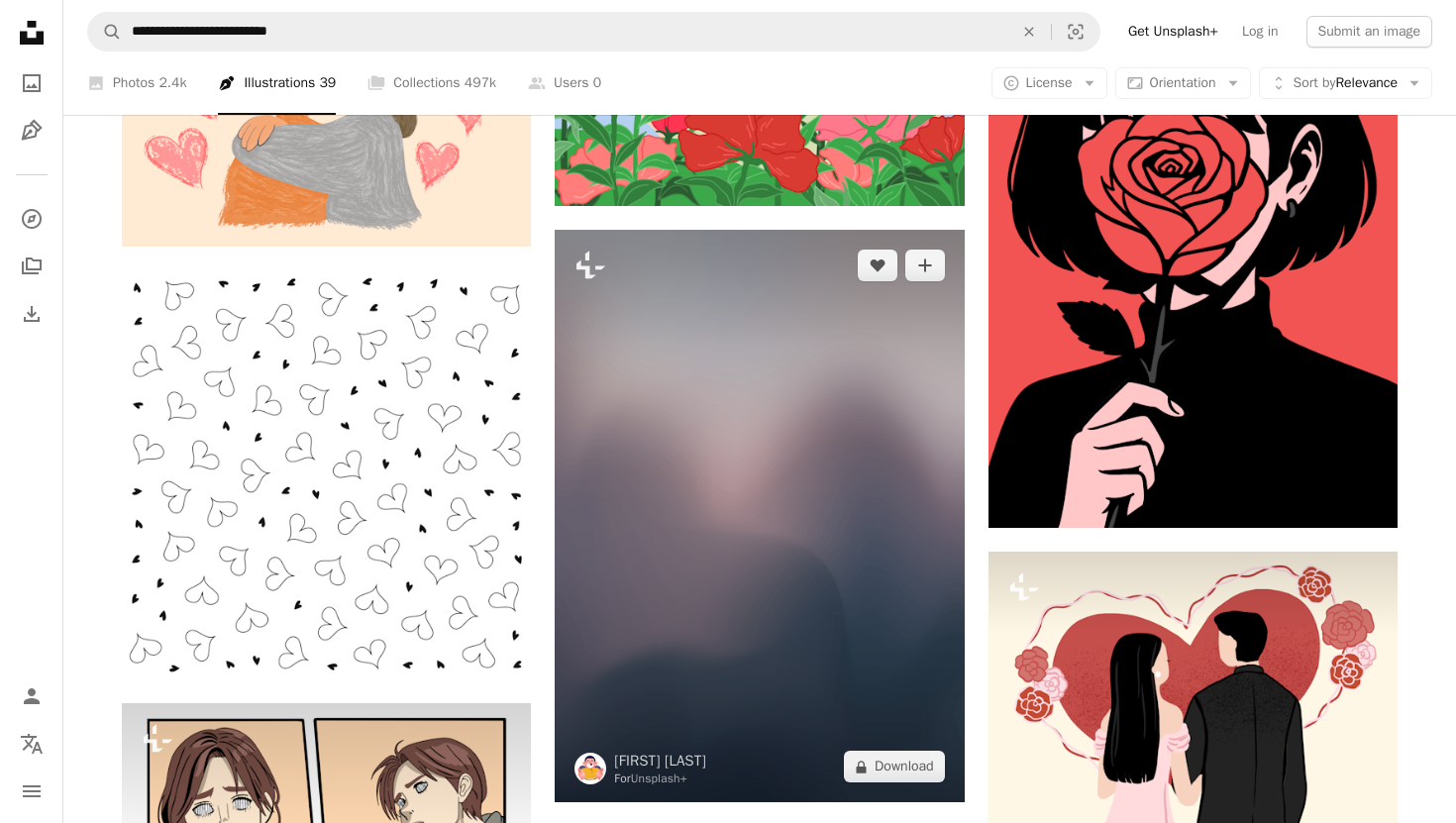 click at bounding box center (759, 516) 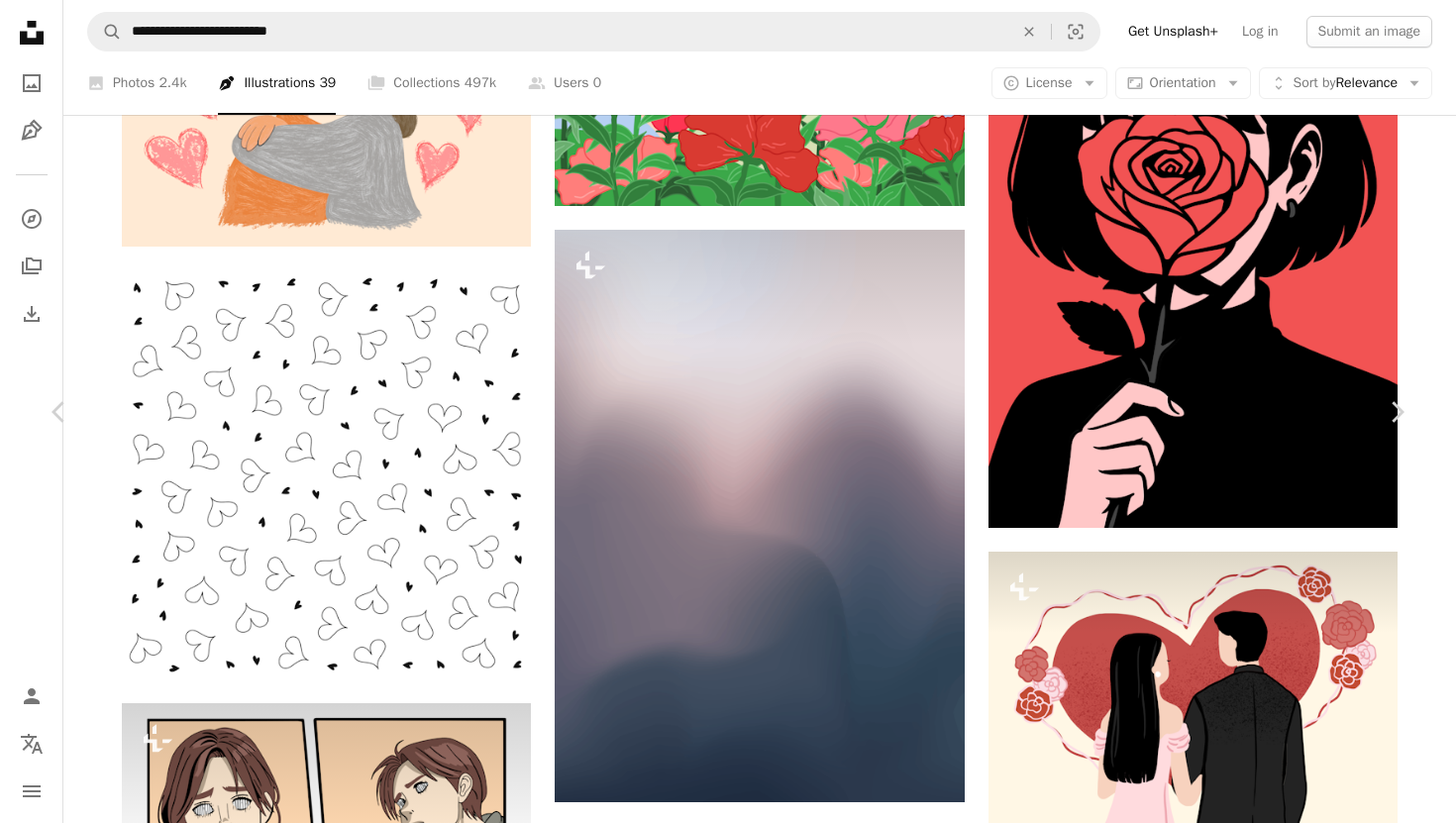 scroll, scrollTop: 1090, scrollLeft: 0, axis: vertical 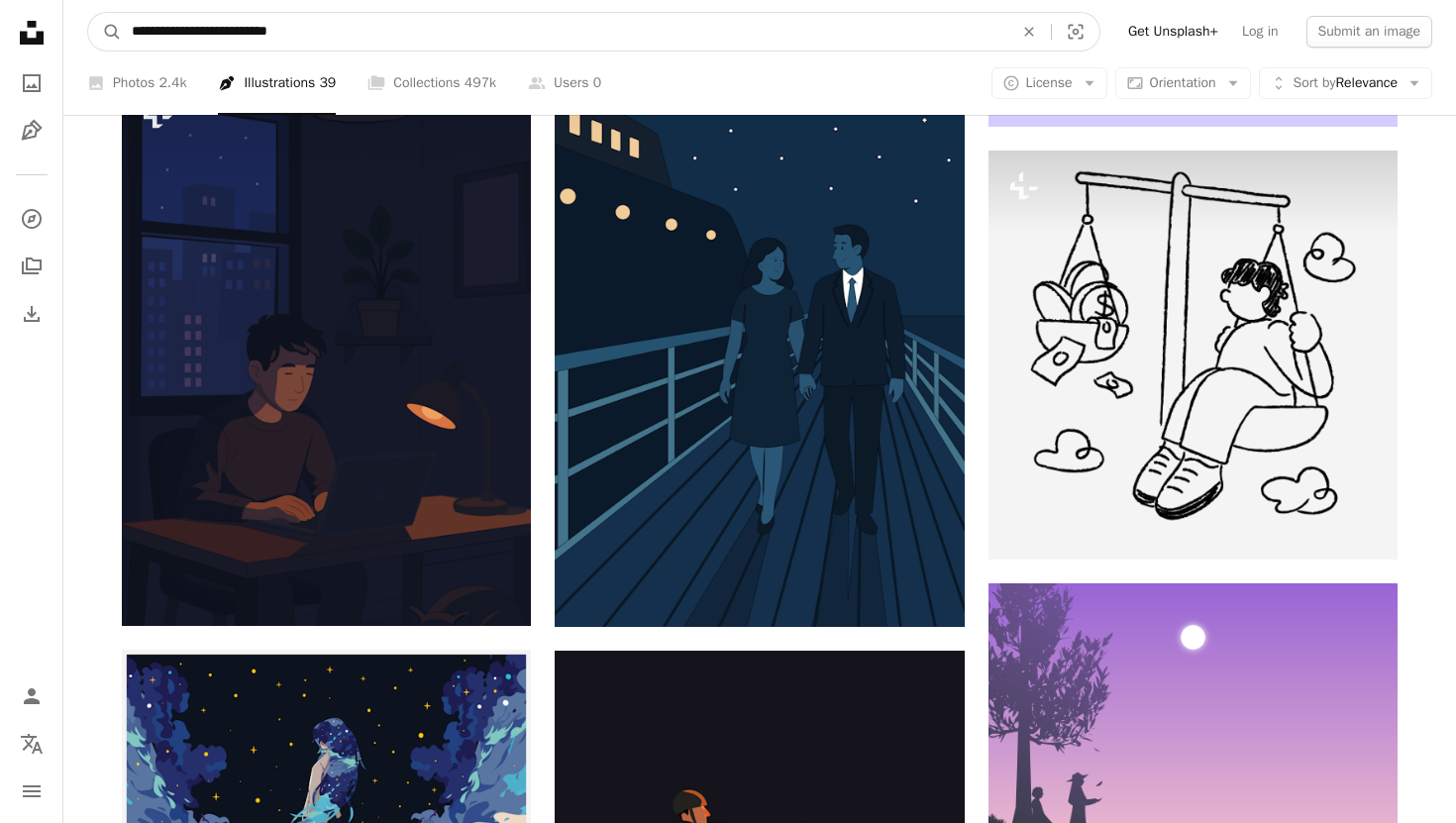 drag, startPoint x: 458, startPoint y: 31, endPoint x: 0, endPoint y: 30, distance: 458.00109 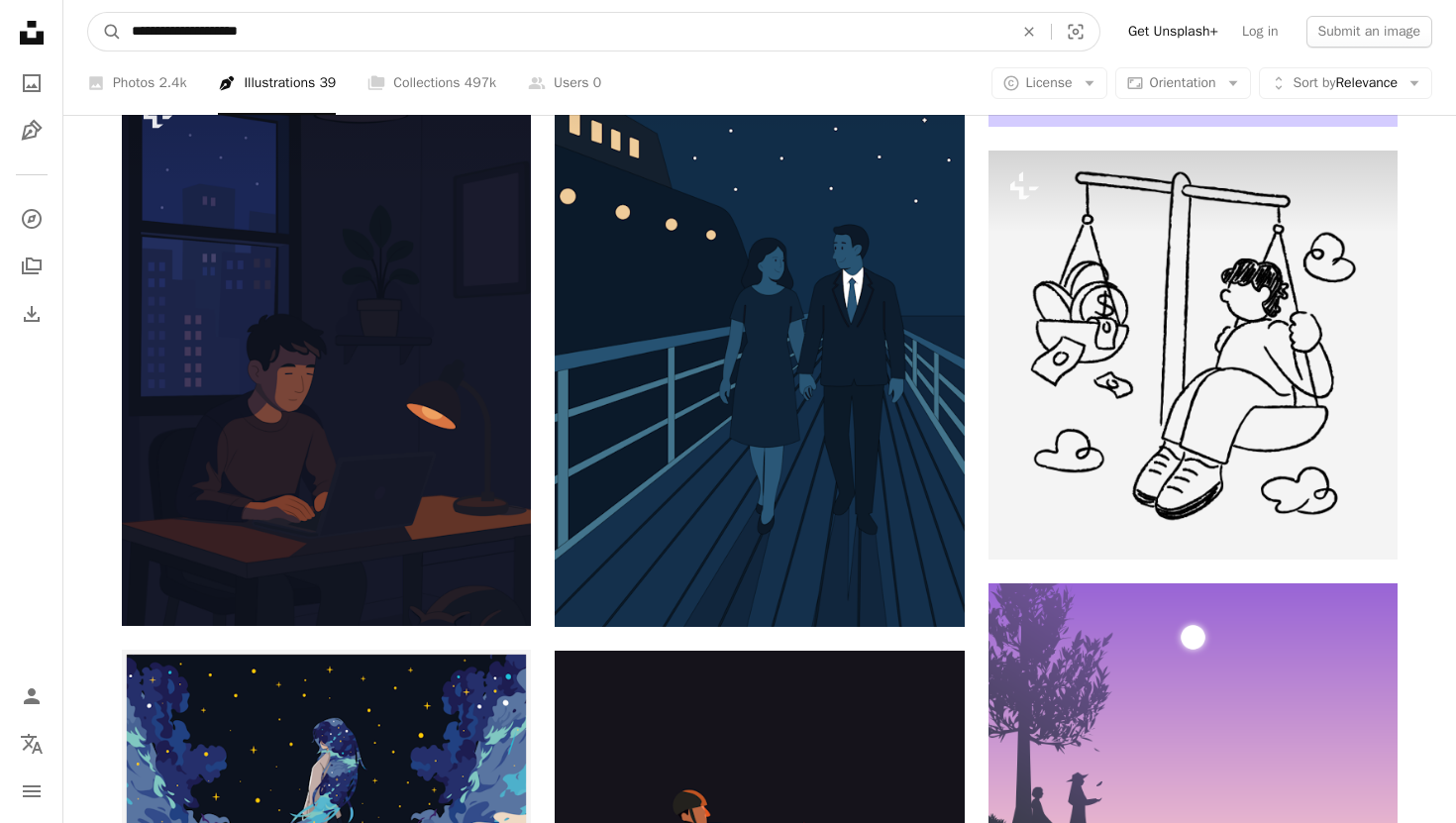 type on "**********" 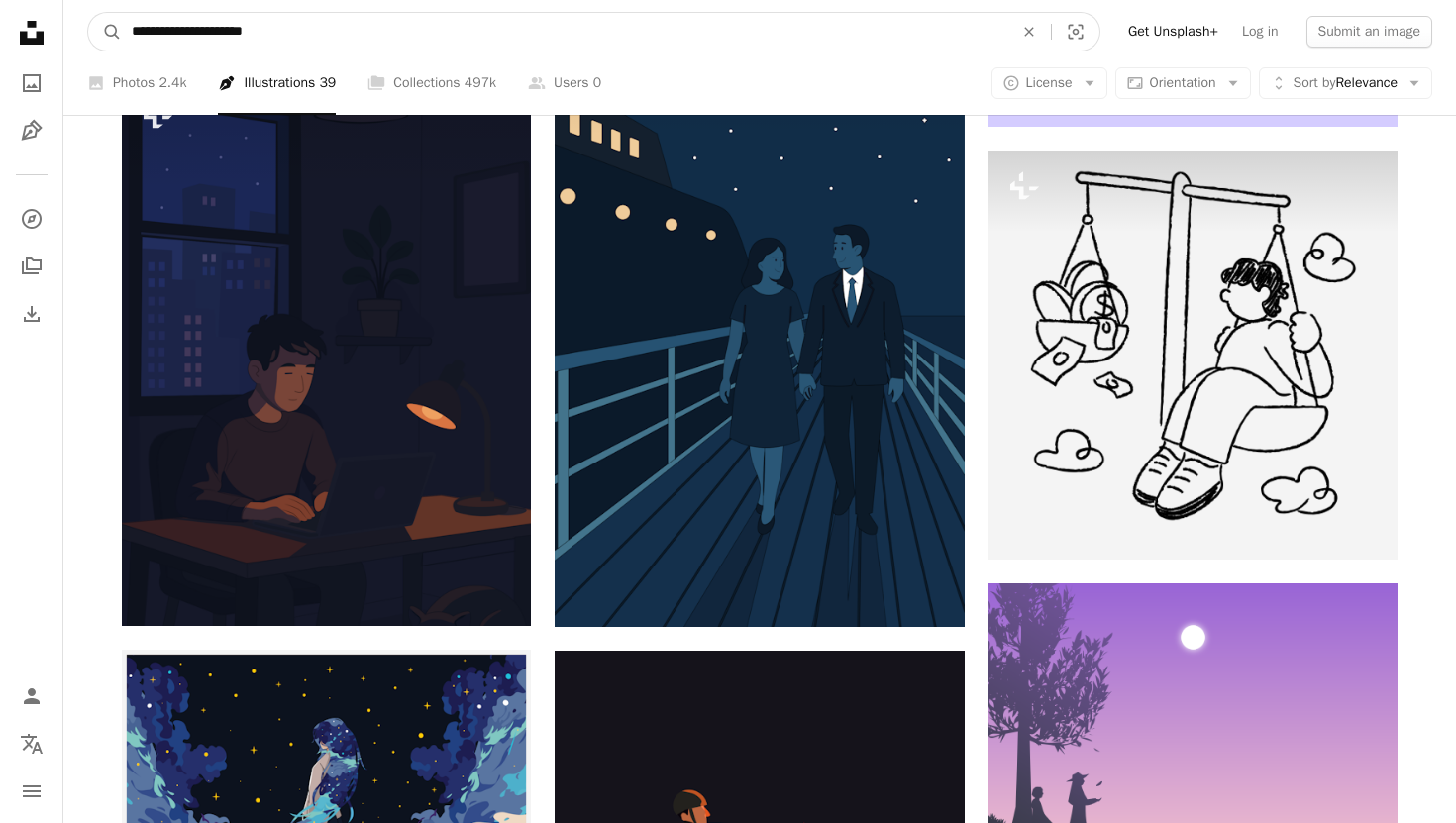 click on "A magnifying glass" at bounding box center [105, 32] 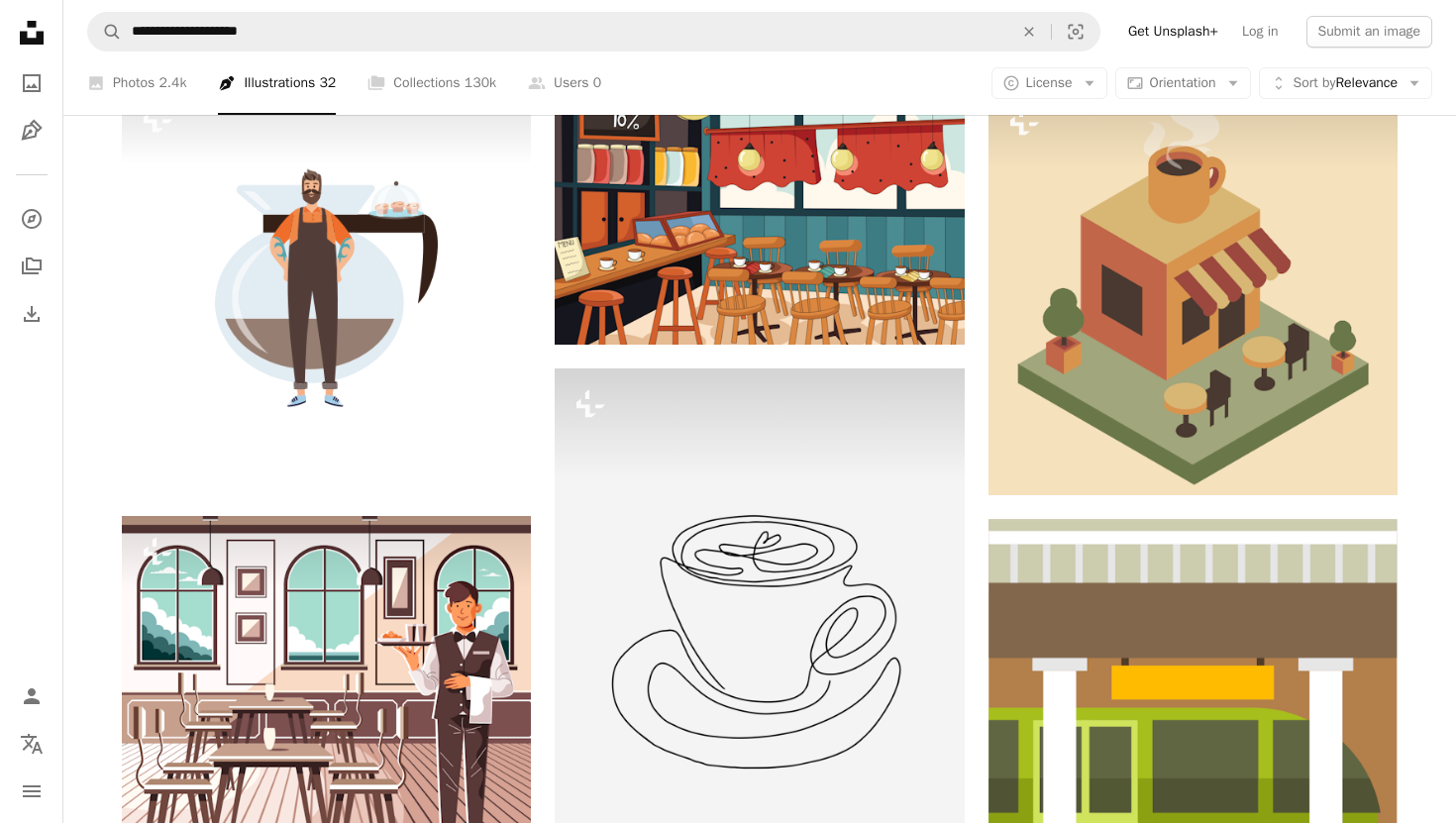scroll, scrollTop: 4547, scrollLeft: 0, axis: vertical 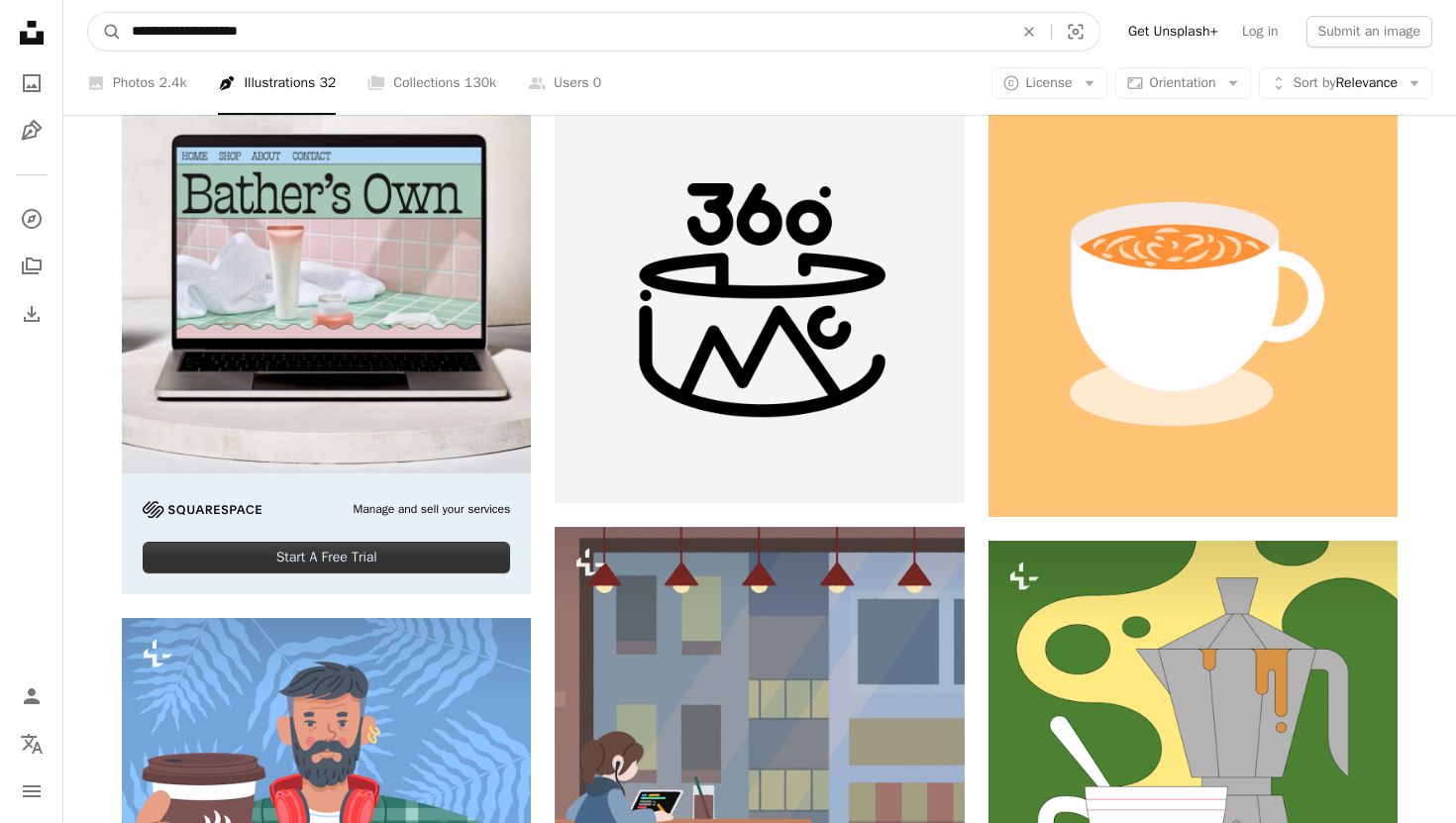click on "**********" at bounding box center (565, 32) 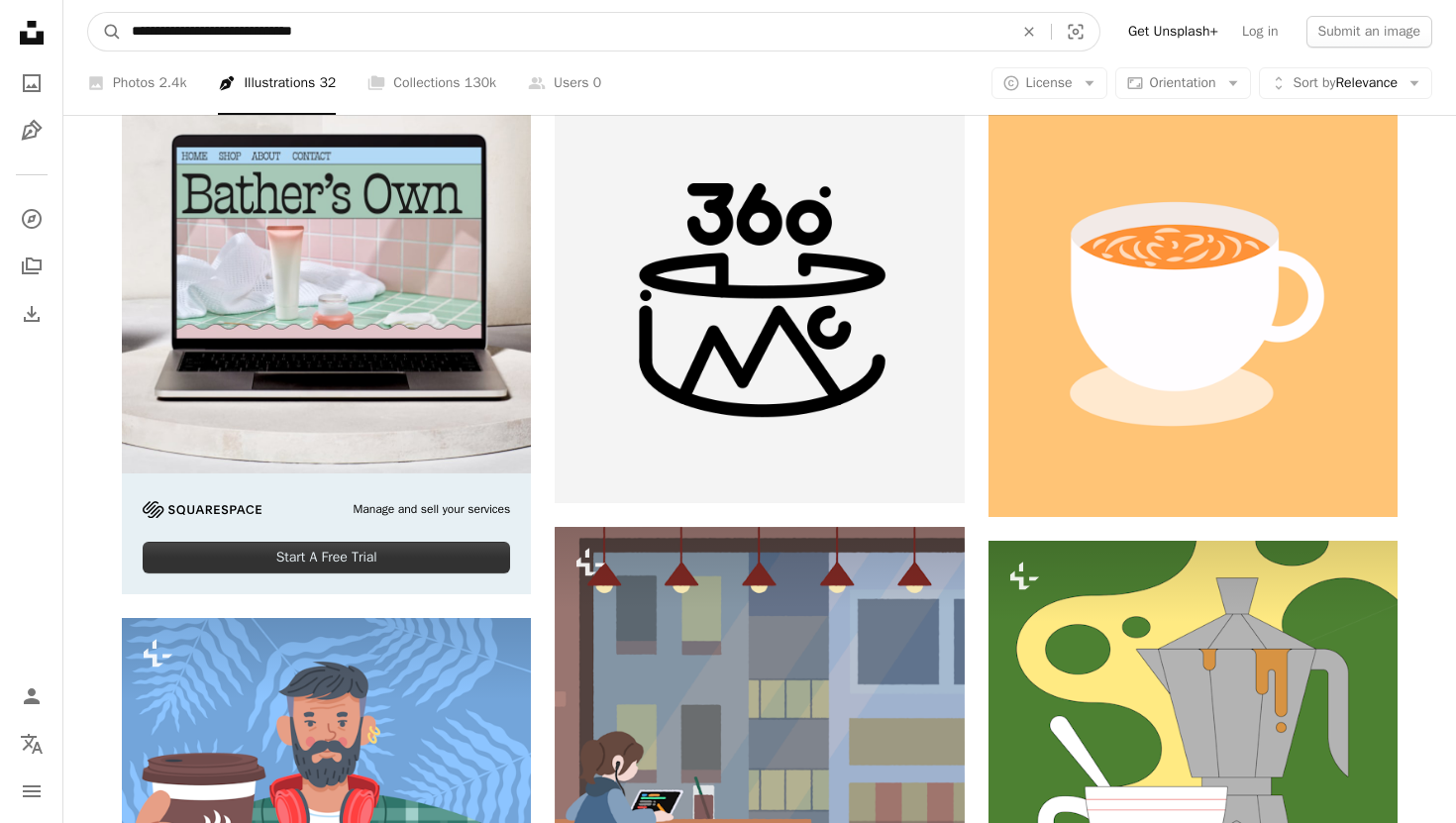 type on "**********" 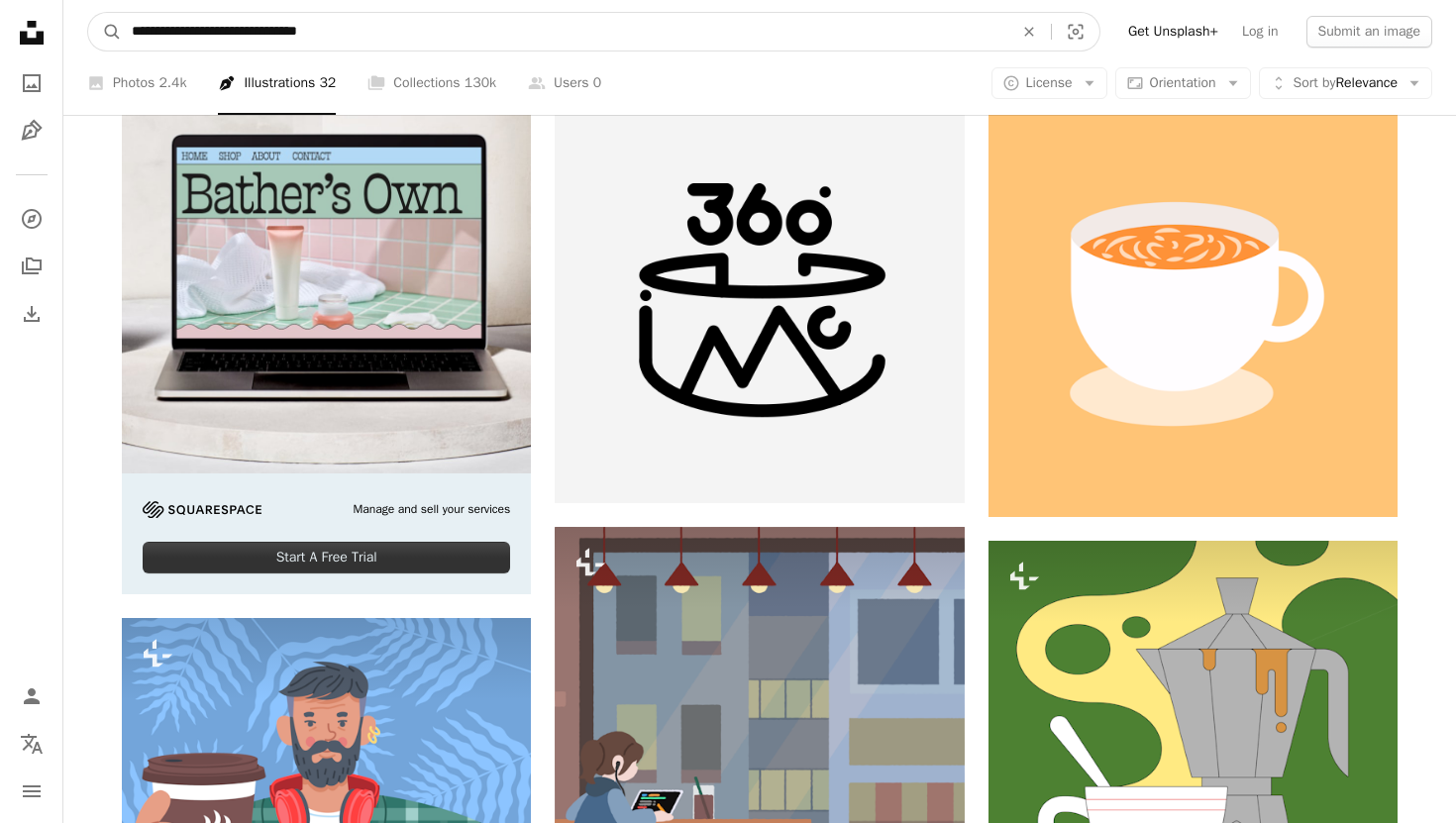 click on "A magnifying glass" at bounding box center [105, 32] 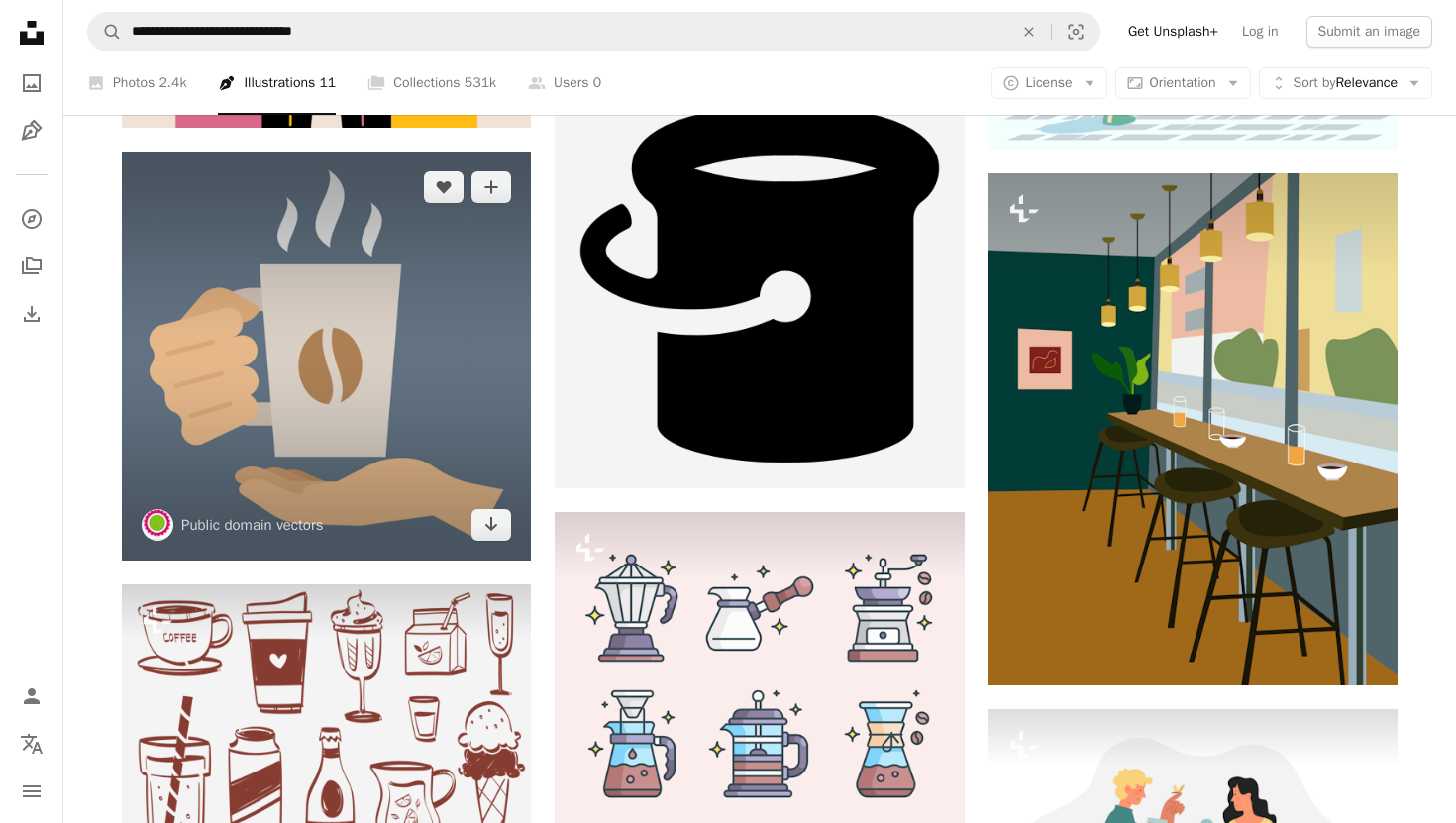 scroll, scrollTop: 16730, scrollLeft: 0, axis: vertical 